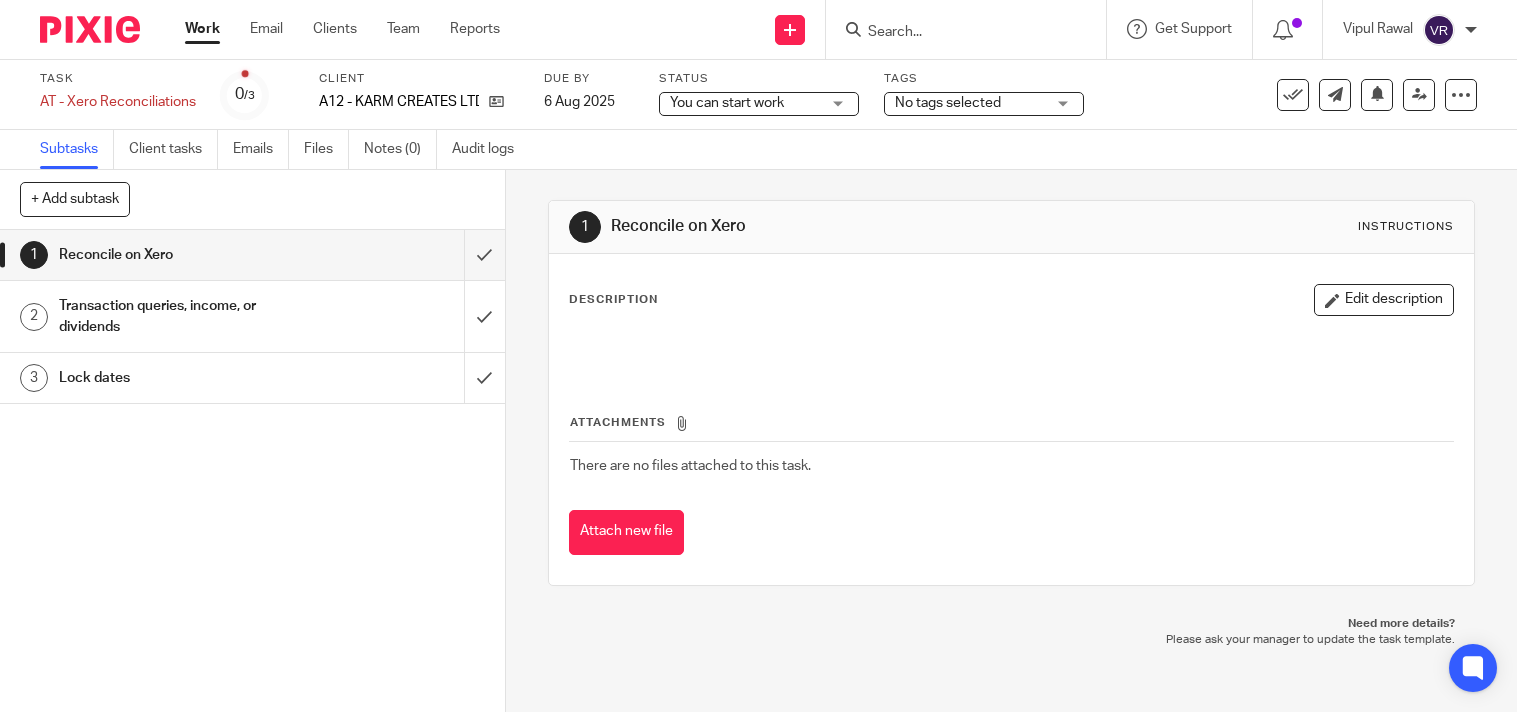scroll, scrollTop: 0, scrollLeft: 0, axis: both 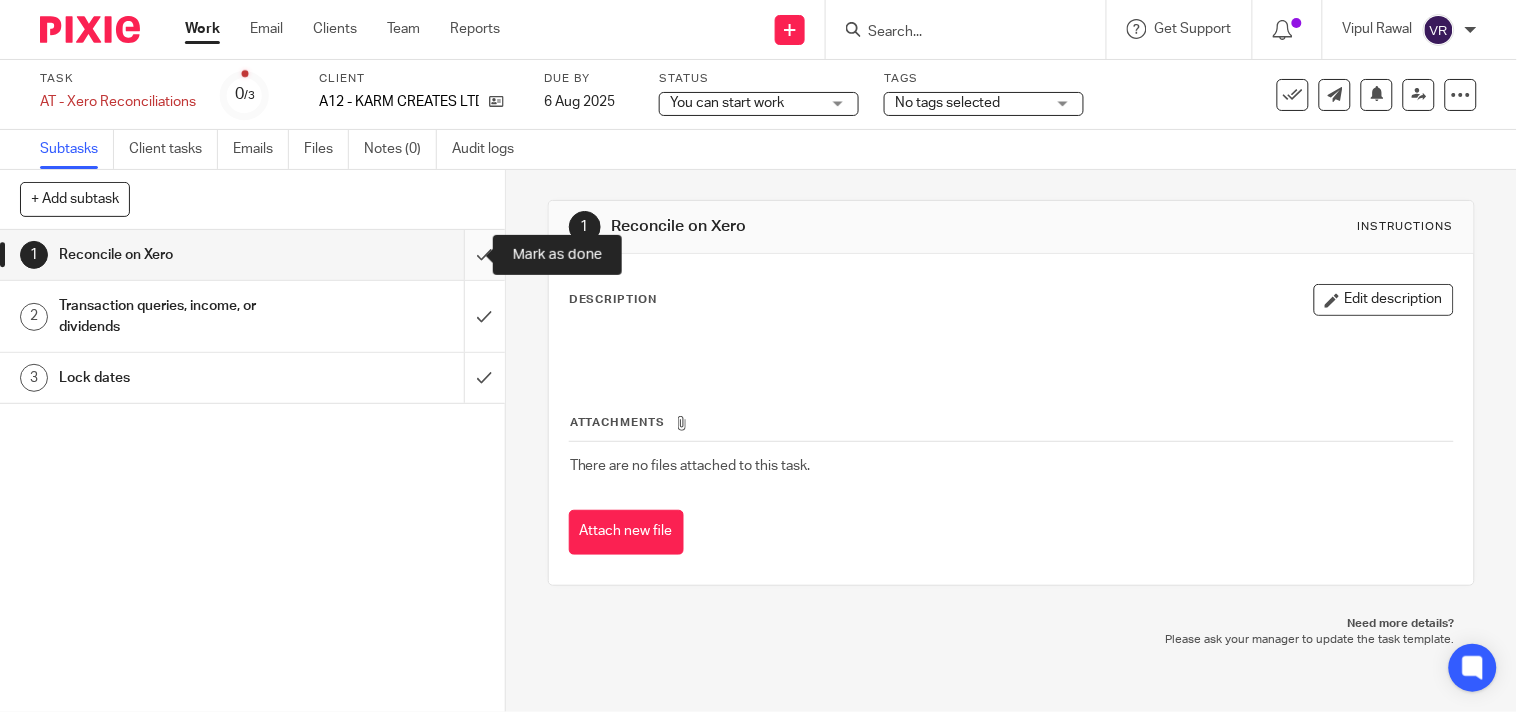 click at bounding box center (252, 255) 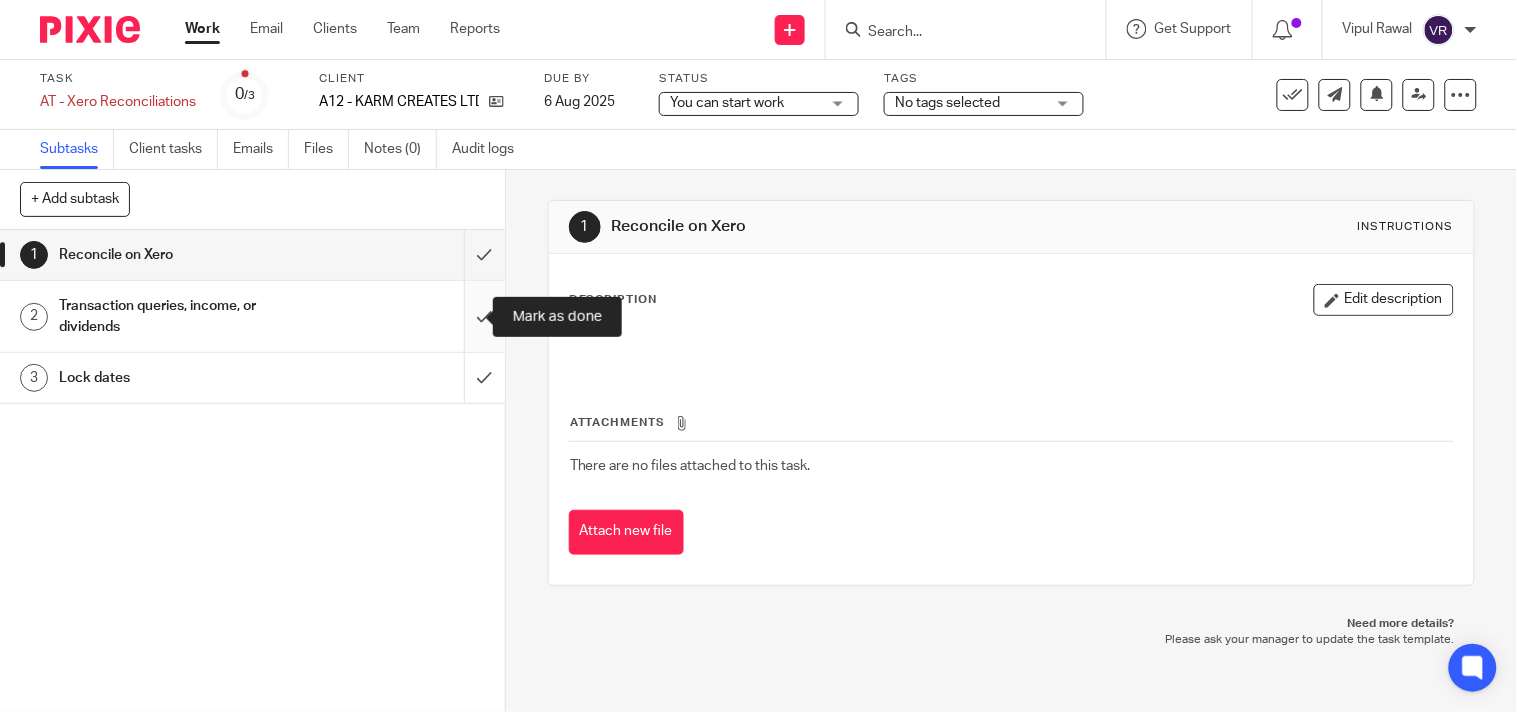 click at bounding box center (252, 316) 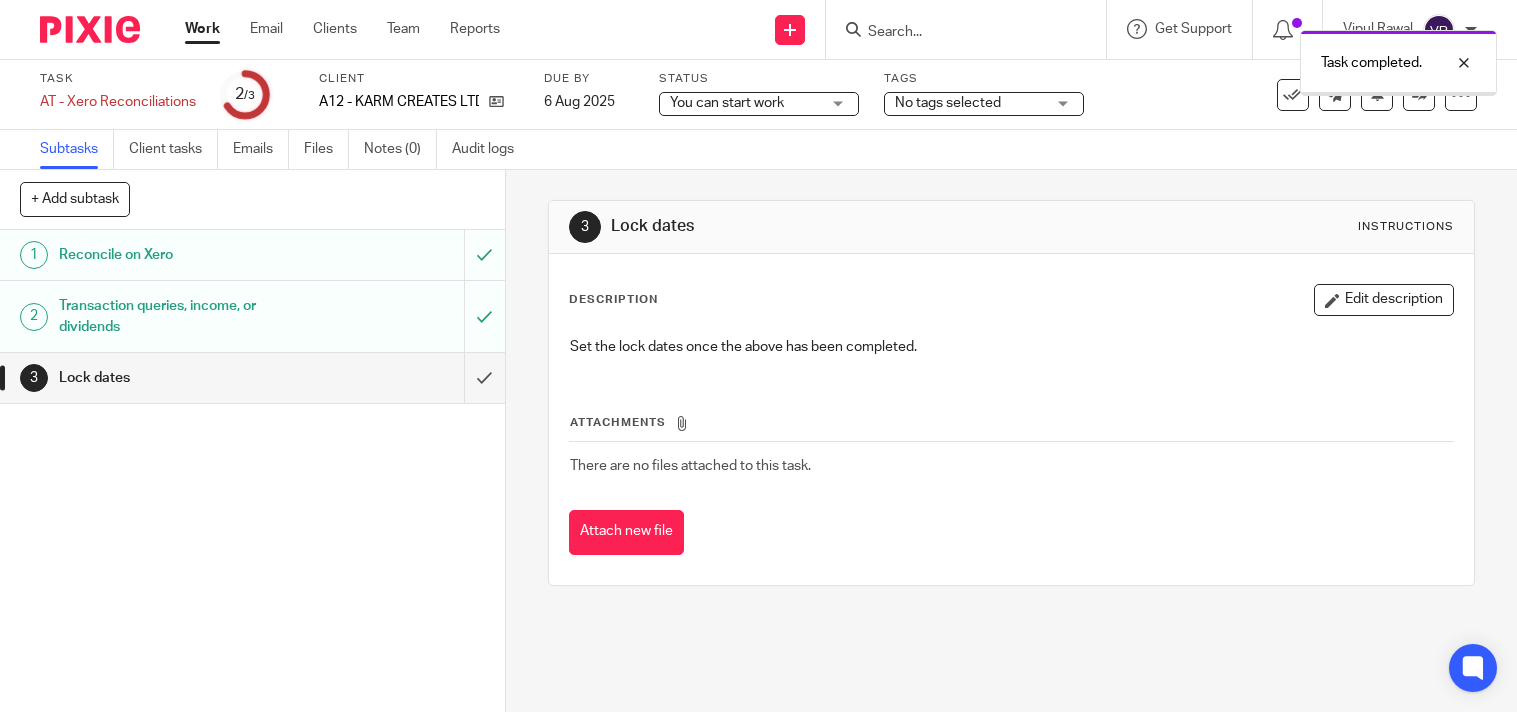 scroll, scrollTop: 0, scrollLeft: 0, axis: both 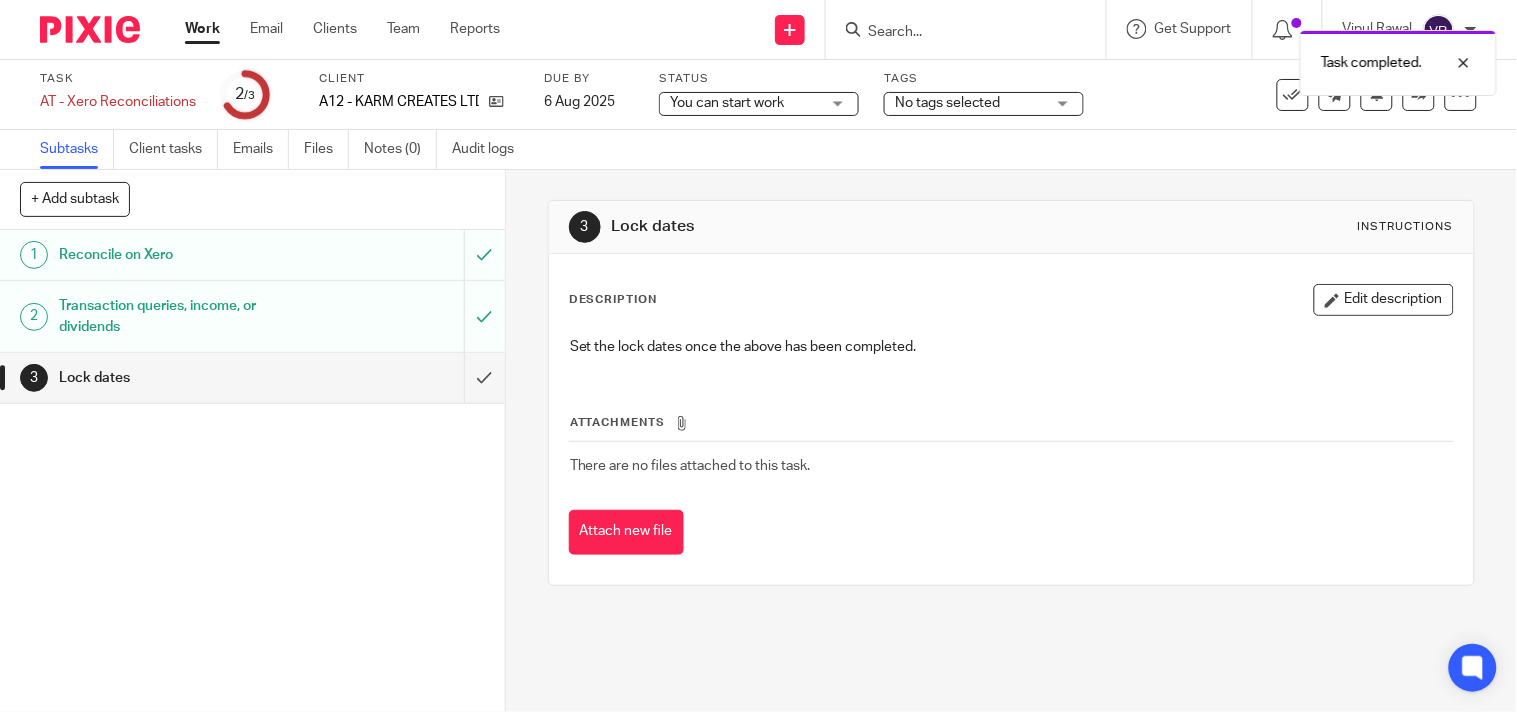 click on "You can start work" at bounding box center (745, 103) 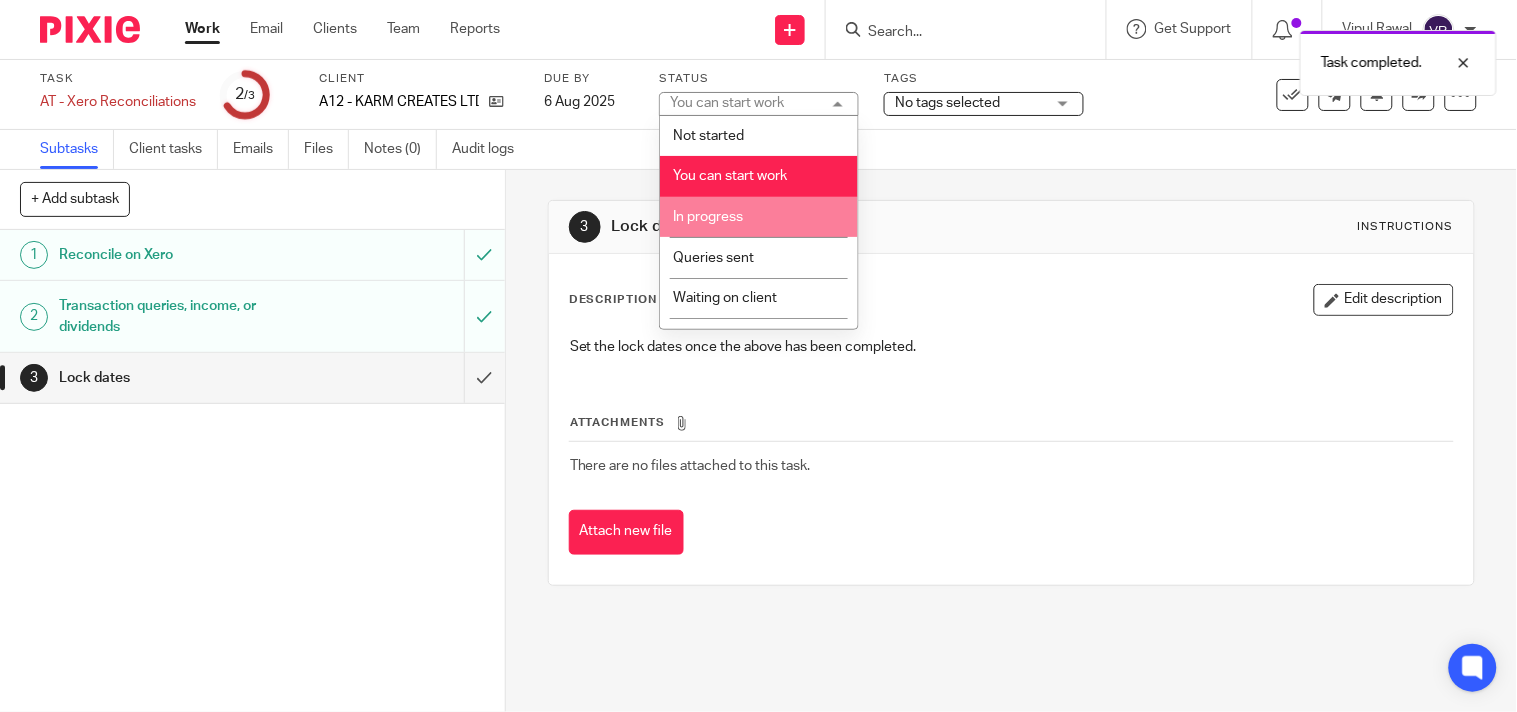 click on "In progress" at bounding box center [708, 217] 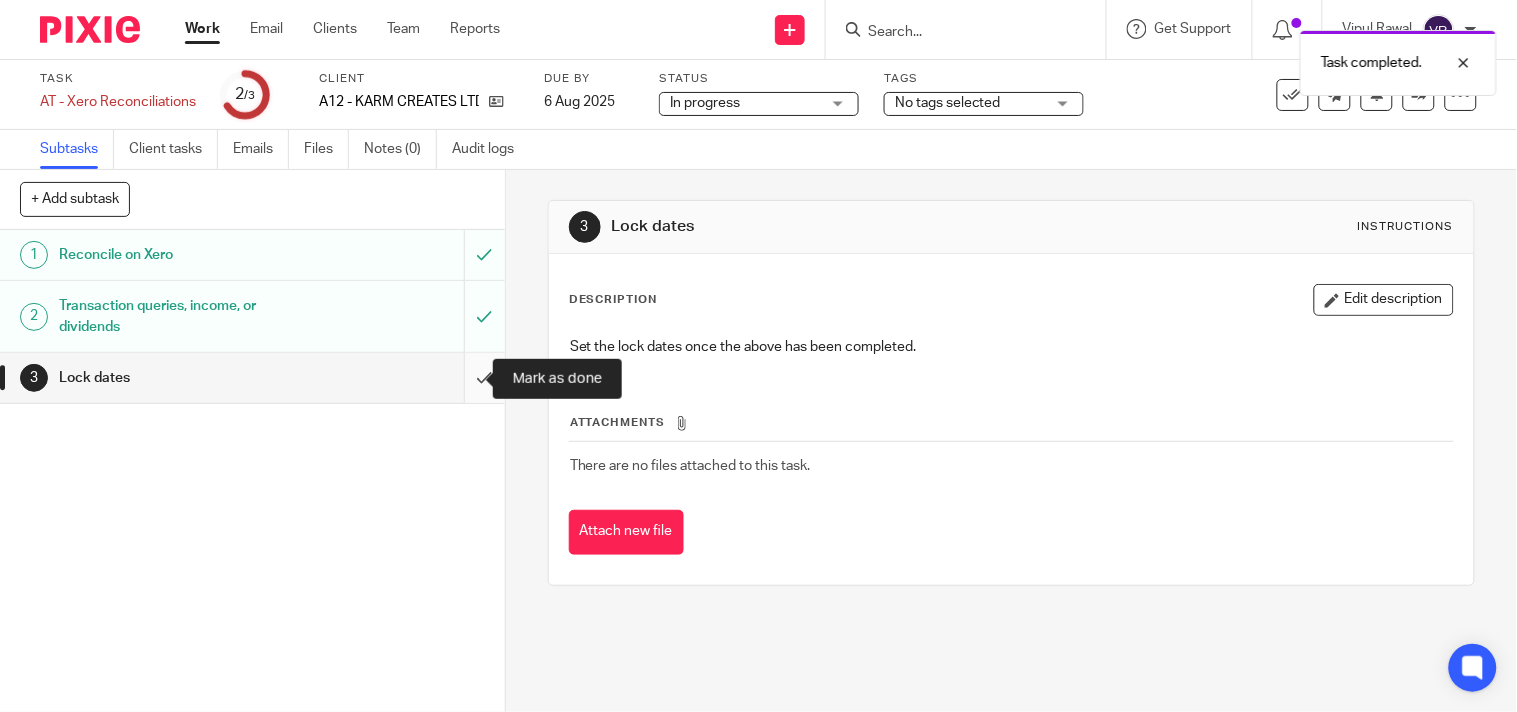 click at bounding box center [252, 378] 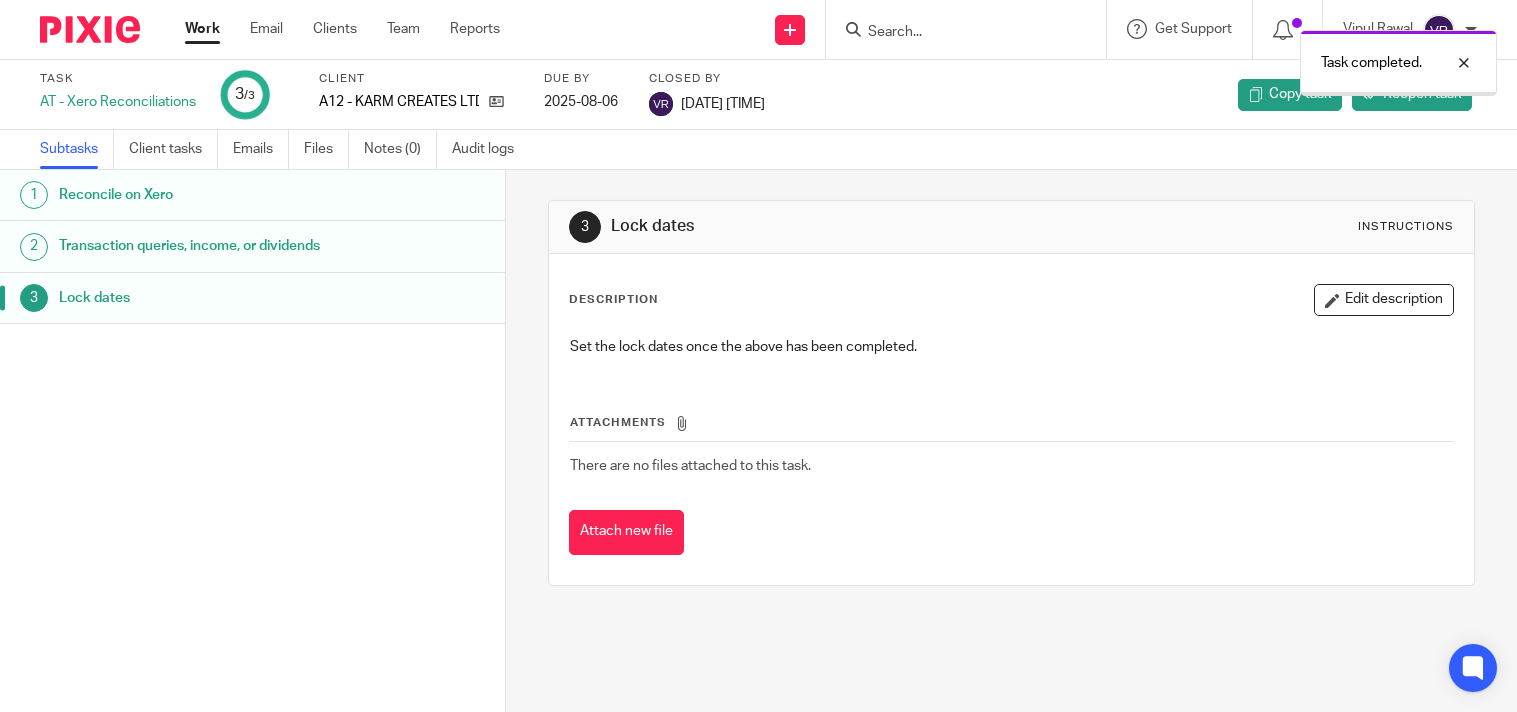scroll, scrollTop: 0, scrollLeft: 0, axis: both 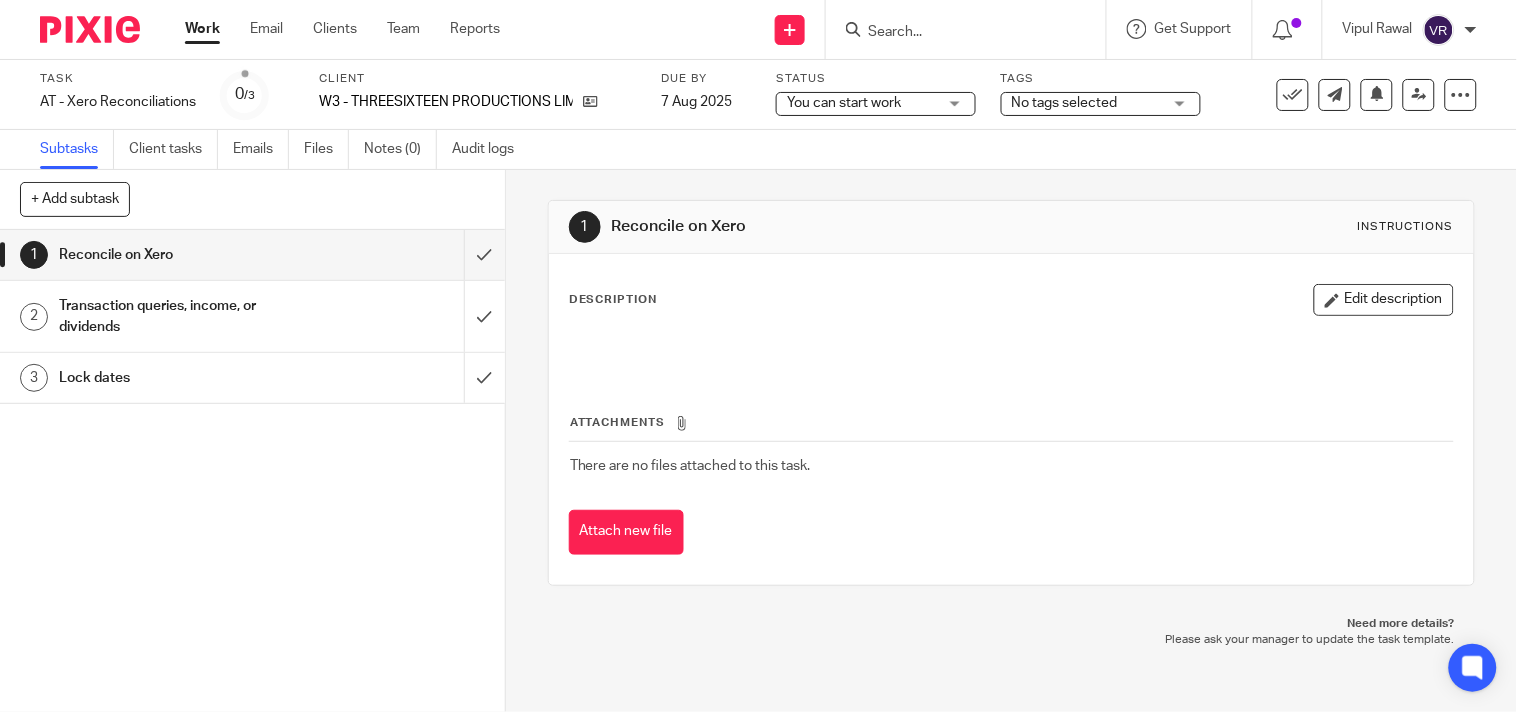 click on "You can start work
You can start work" at bounding box center (876, 104) 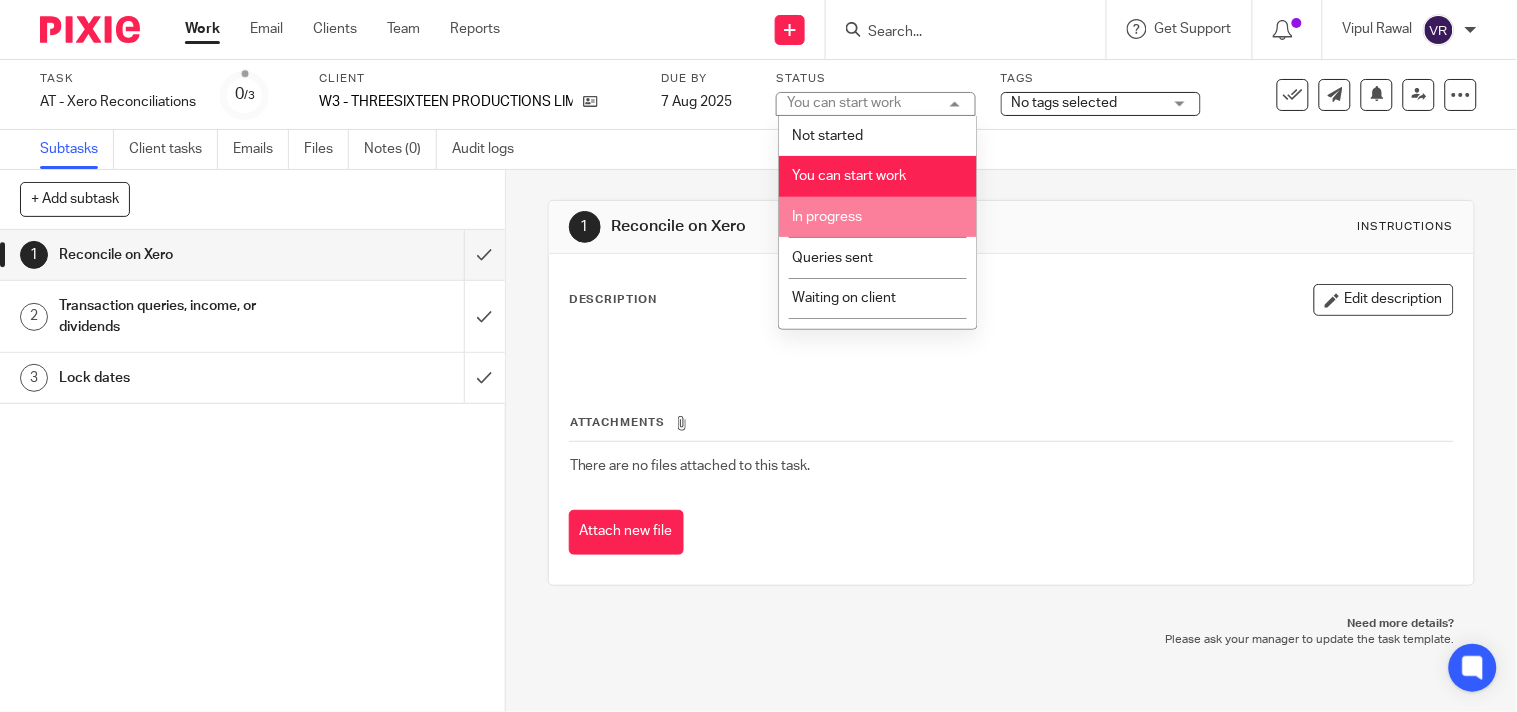 click on "In progress" at bounding box center (878, 217) 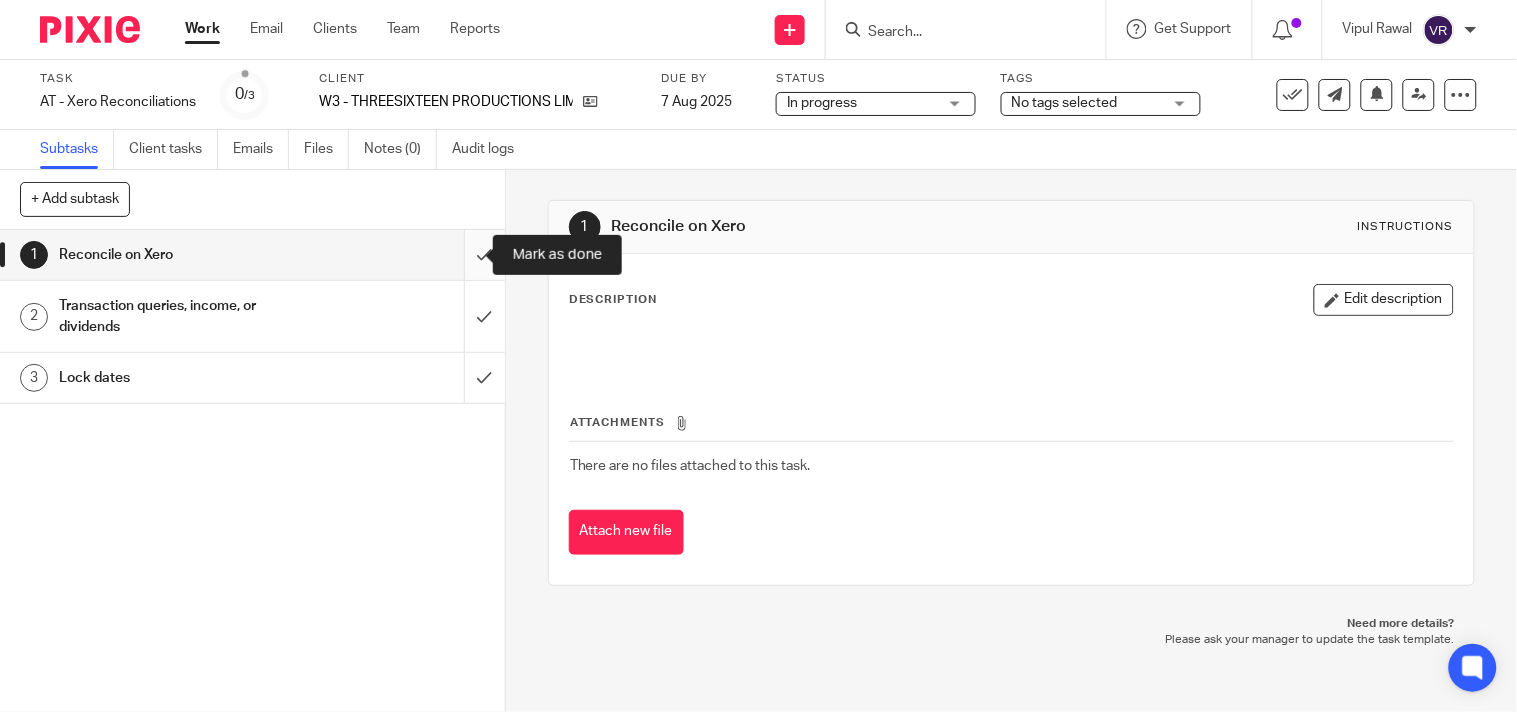 click at bounding box center [252, 255] 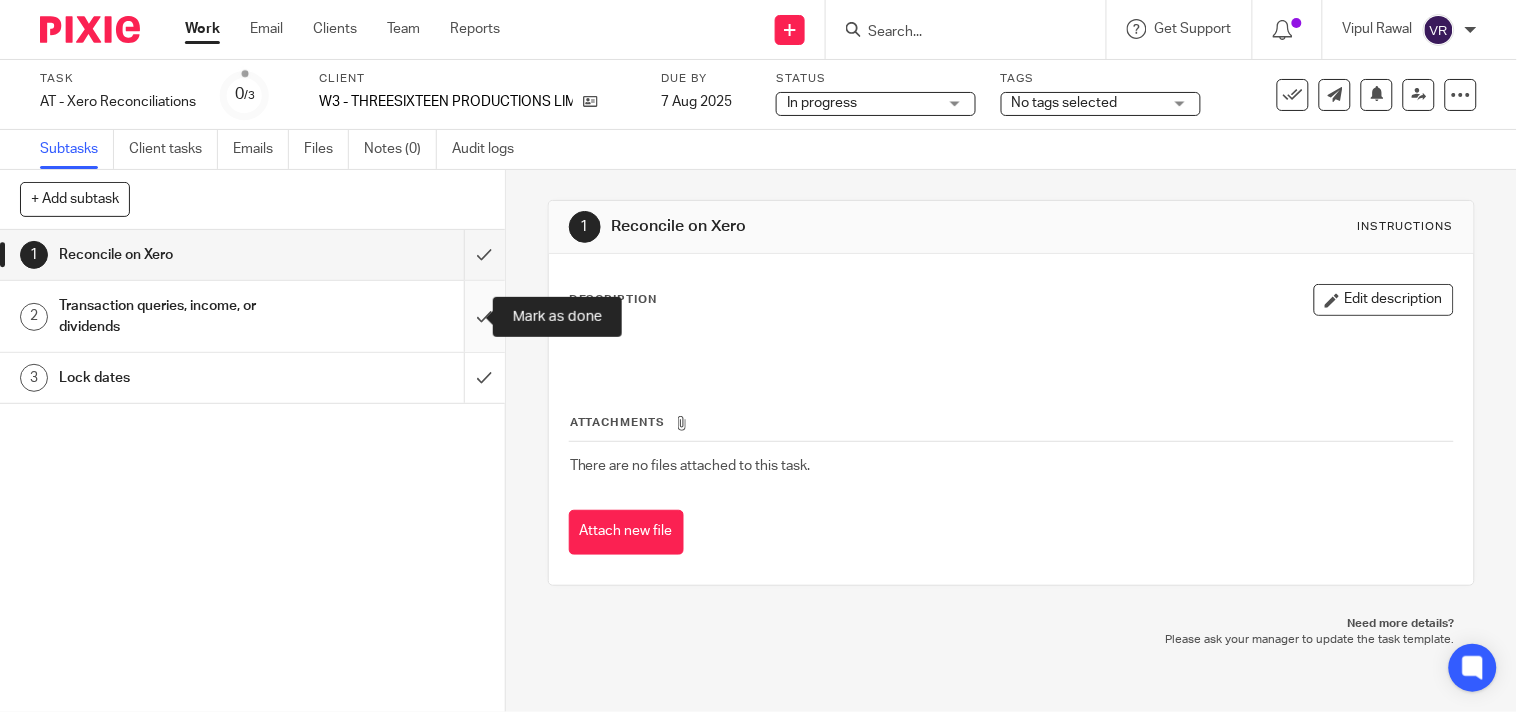 click at bounding box center (252, 316) 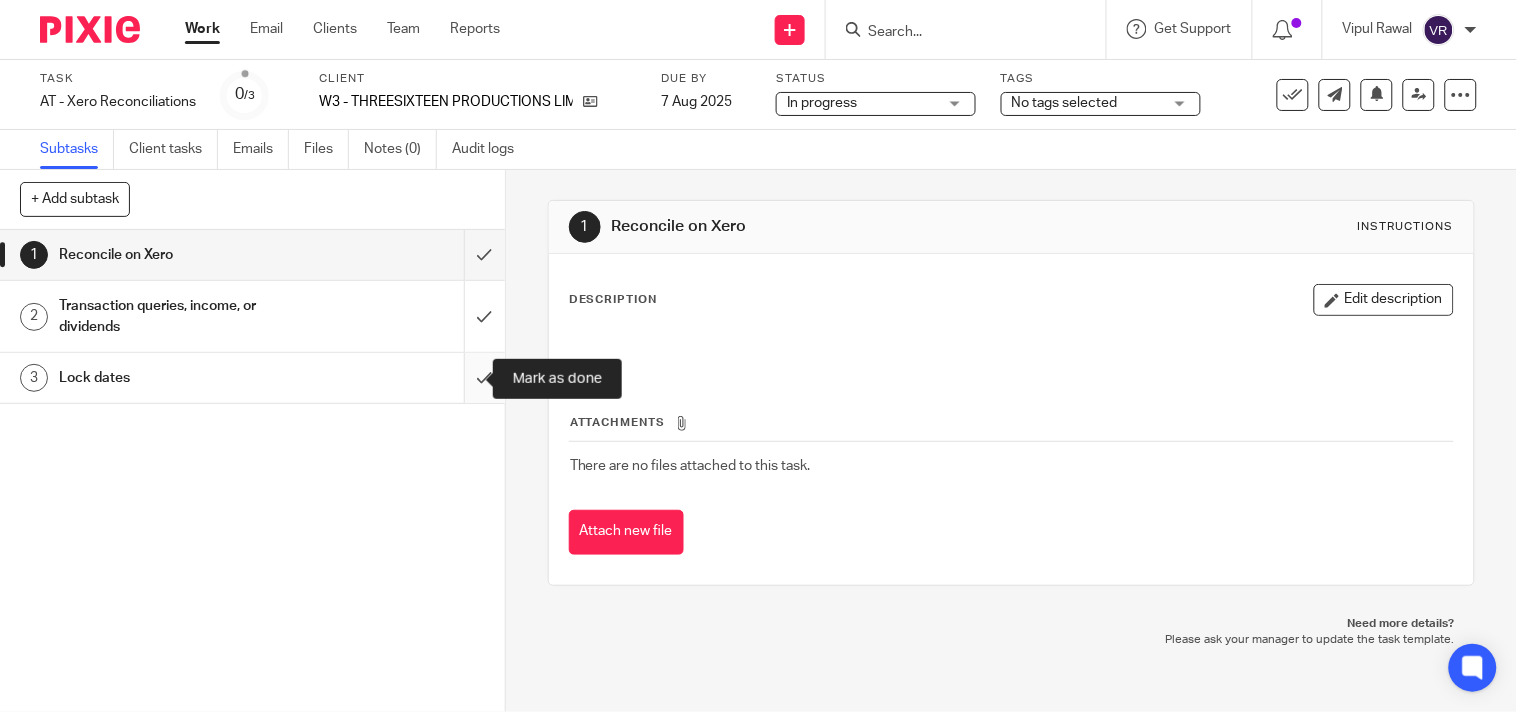 click at bounding box center (252, 378) 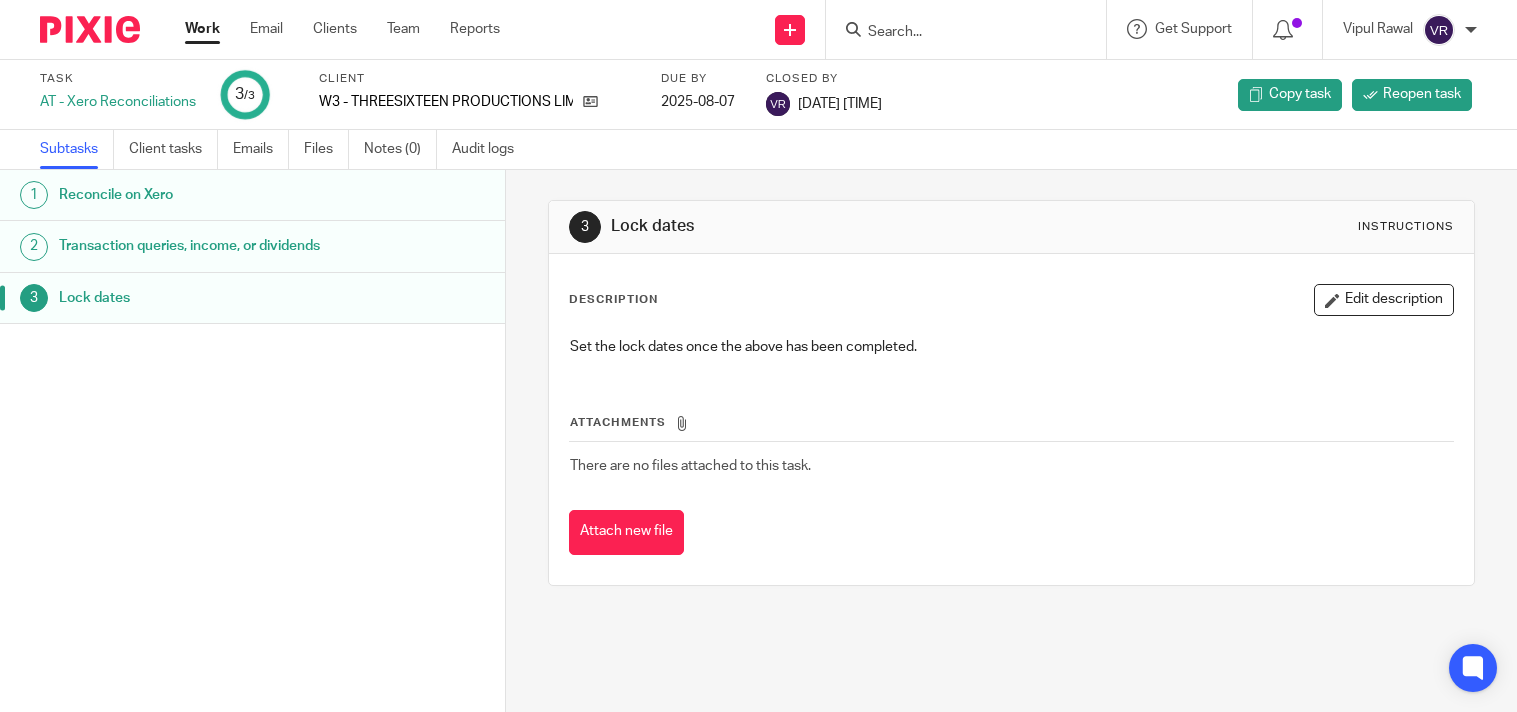 scroll, scrollTop: 0, scrollLeft: 0, axis: both 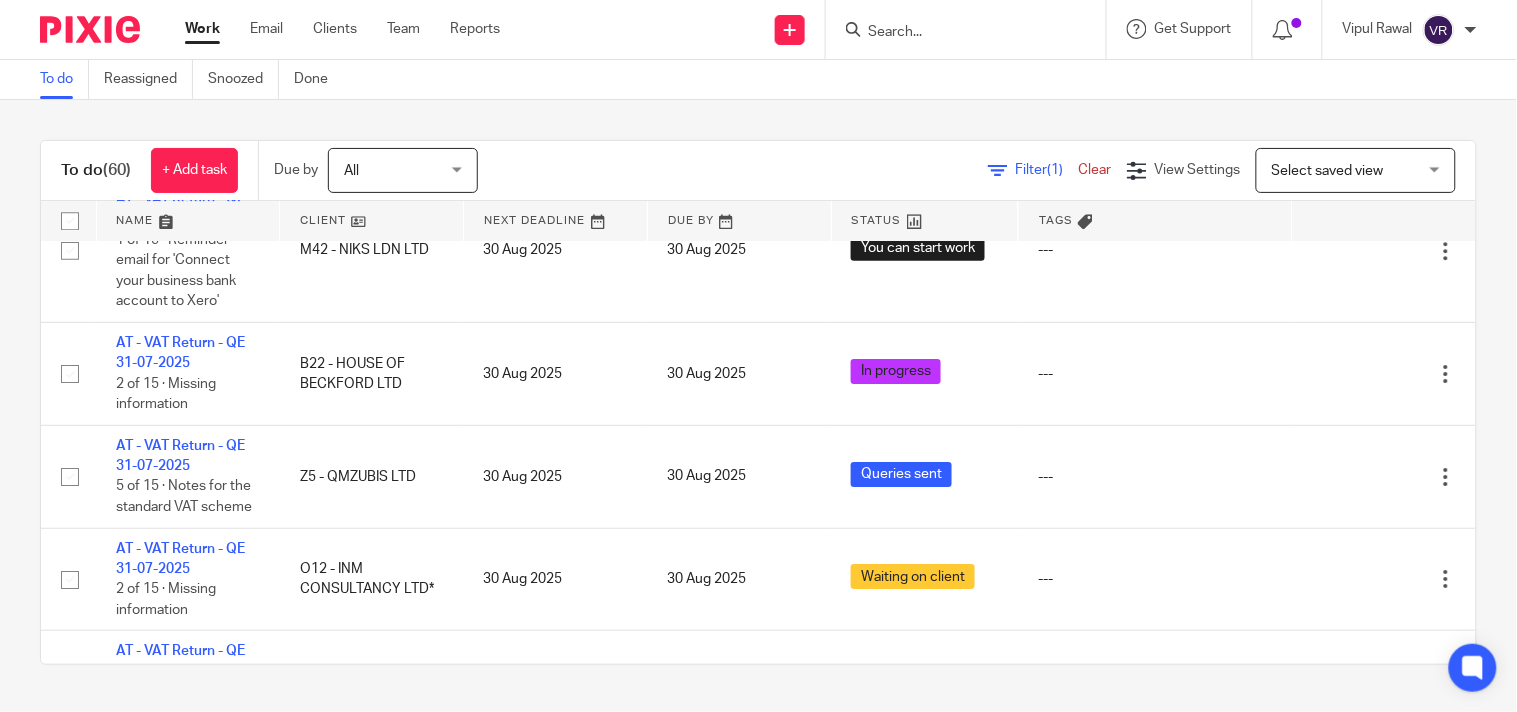 click on "To do
(60)
+ Add task
Due by
All
All
Today
Tomorrow
This week
Next week
This month
Next month
All
all     Filter
(1) Clear     View Settings   View Settings     (1) Filters   Clear   Save     Manage saved views
Select saved view
Select saved view
Select saved view
All tasks
Cs01
Dormant
No dormant, utrs
Paye reg
Ready to file
Vat reg
Name     Client     Next Deadline     Due By     Status   Tags
No client selected
No client selected" at bounding box center (758, 402) 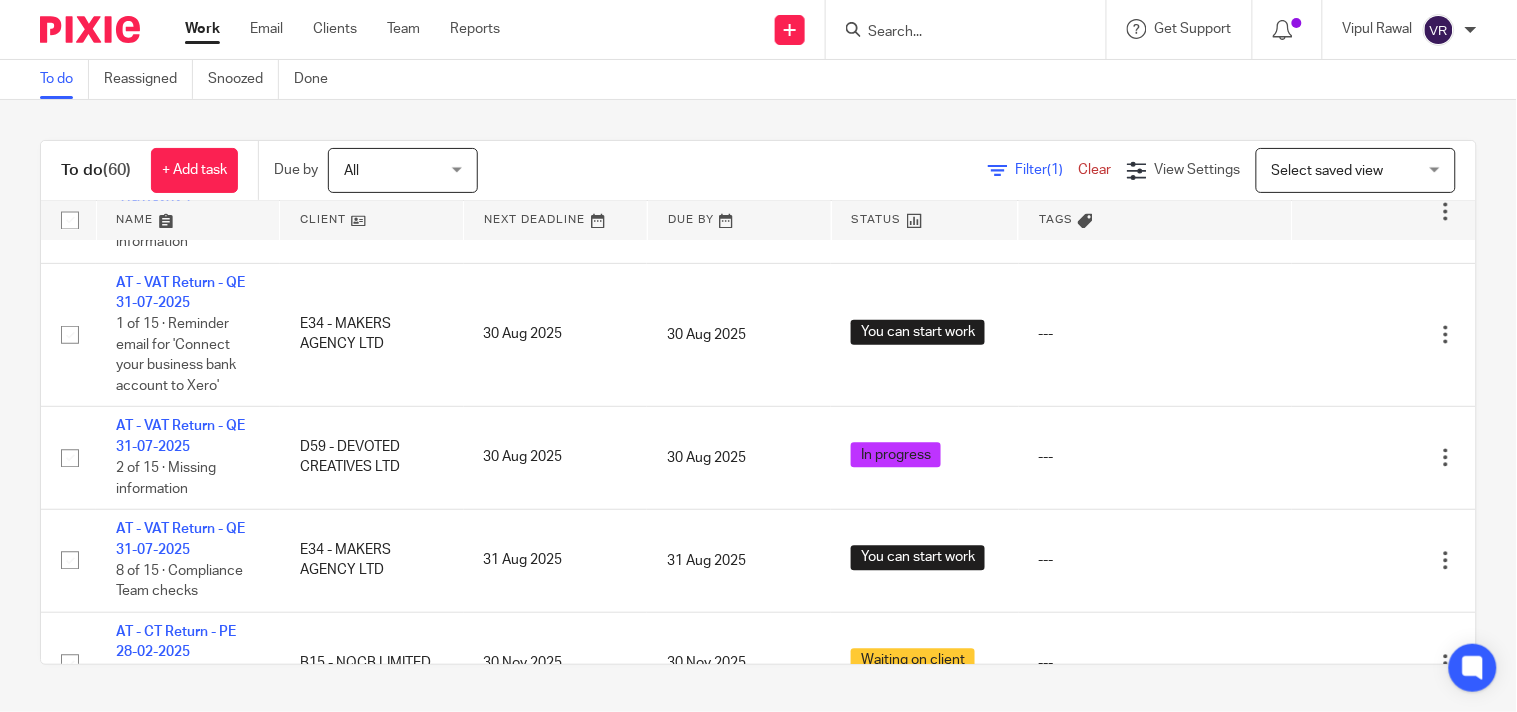 scroll, scrollTop: 3111, scrollLeft: 0, axis: vertical 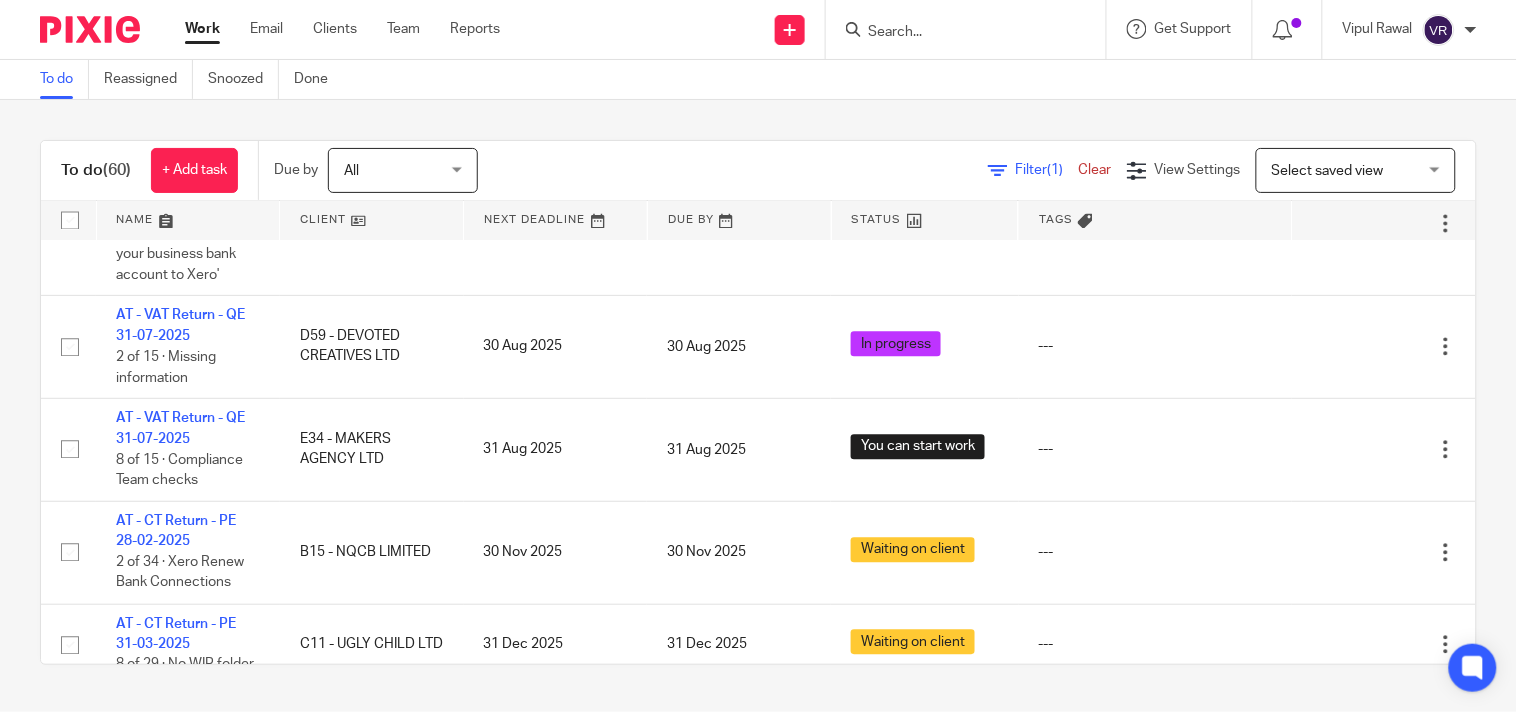 click on "To do
(60)
+ Add task
Due by
All
All
Today
Tomorrow
This week
Next week
This month
Next month
All
all     Filter
(1) Clear     View Settings   View Settings     (1) Filters   Clear   Save     Manage saved views
Select saved view
Select saved view
Select saved view
All tasks
Cs01
Dormant
No dormant, utrs
Paye reg
Ready to file
Vat reg
Name     Client     Next Deadline     Due By     Status   Tags
No client selected
No client selected" at bounding box center [758, 402] 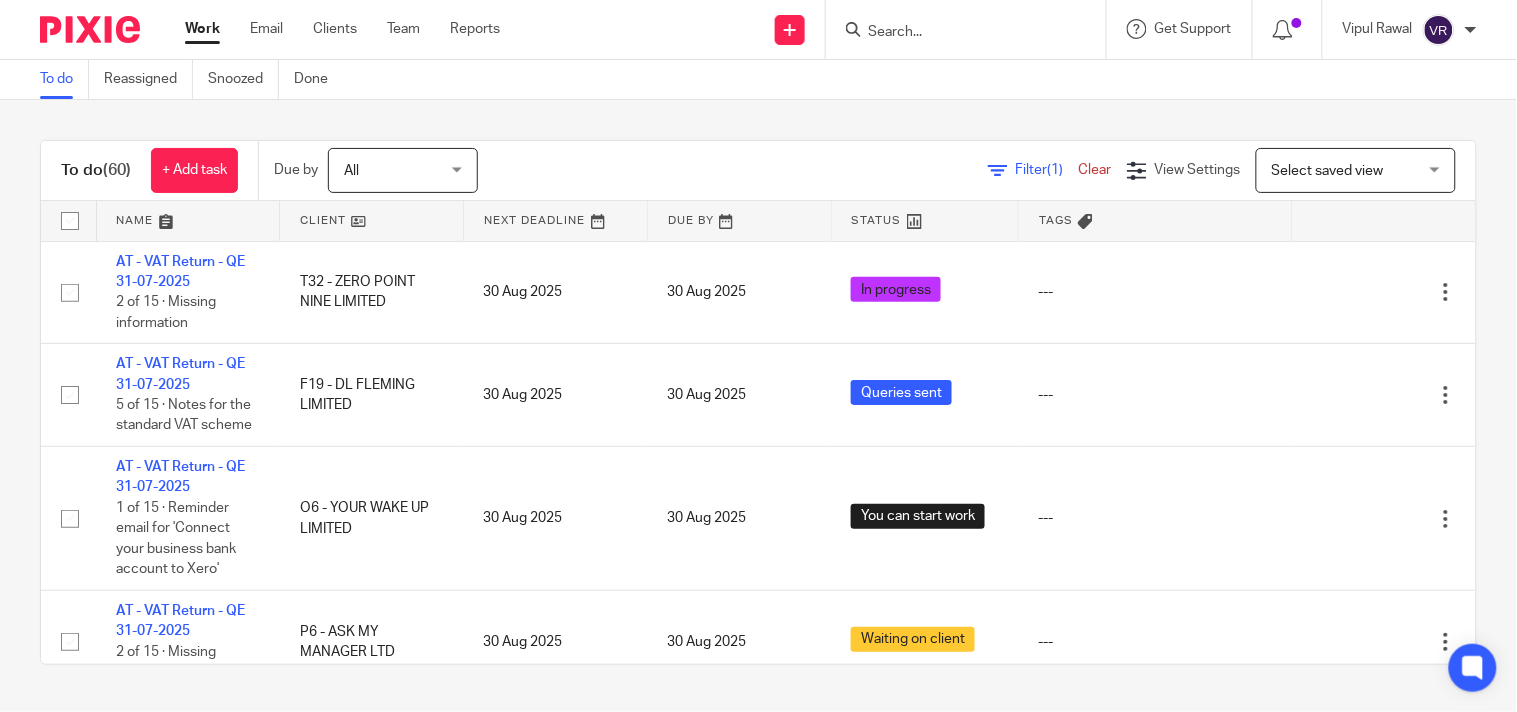 click on "Filter
(1)" at bounding box center (1047, 170) 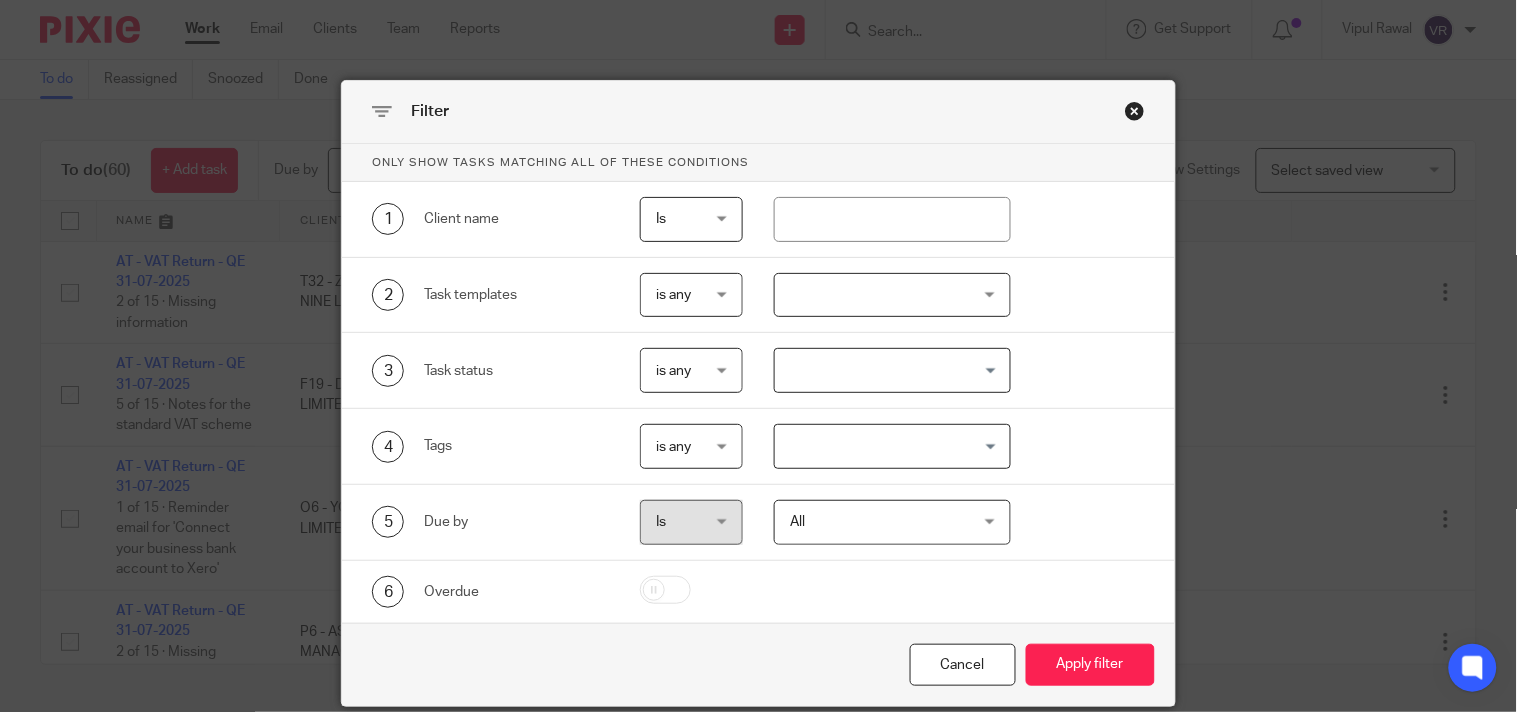 click on "All
All" at bounding box center [892, 522] 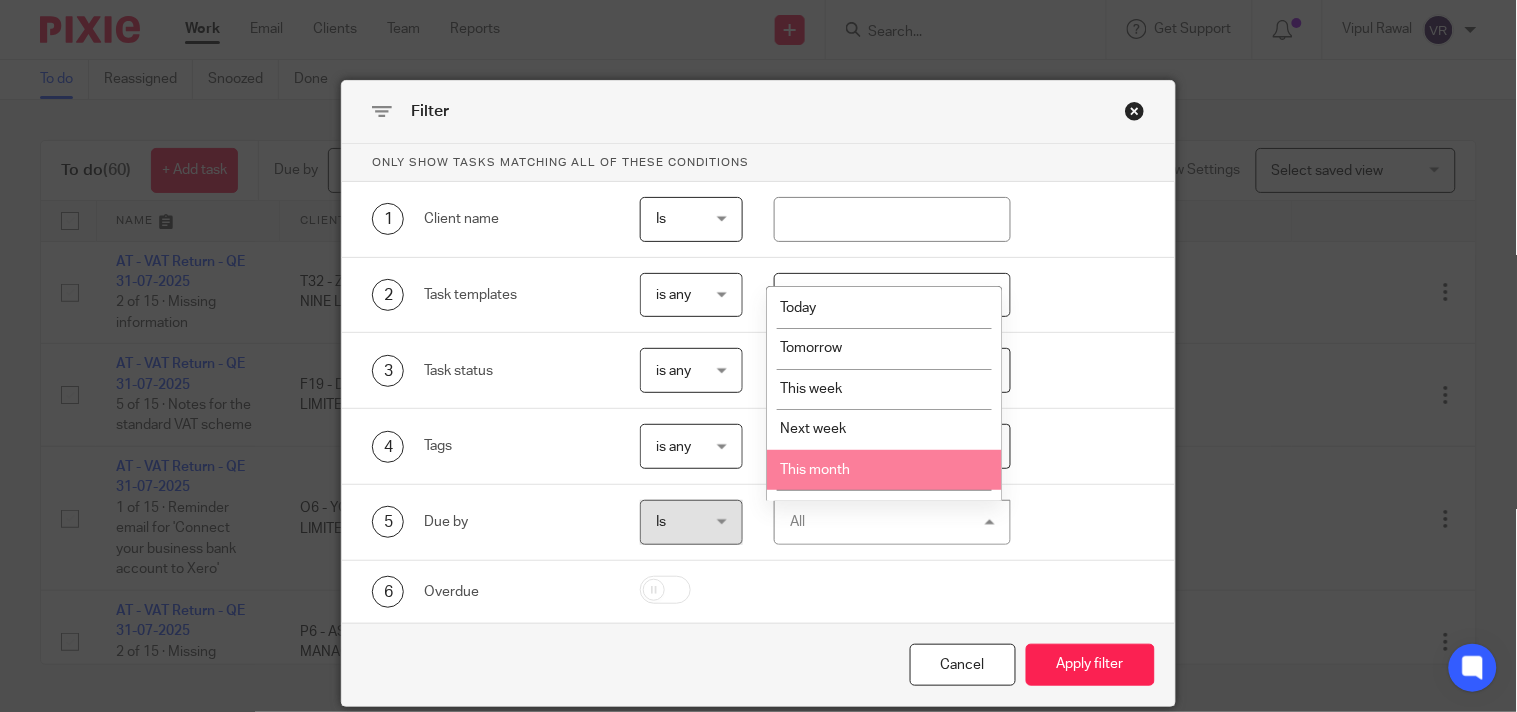click on "This month" at bounding box center [884, 470] 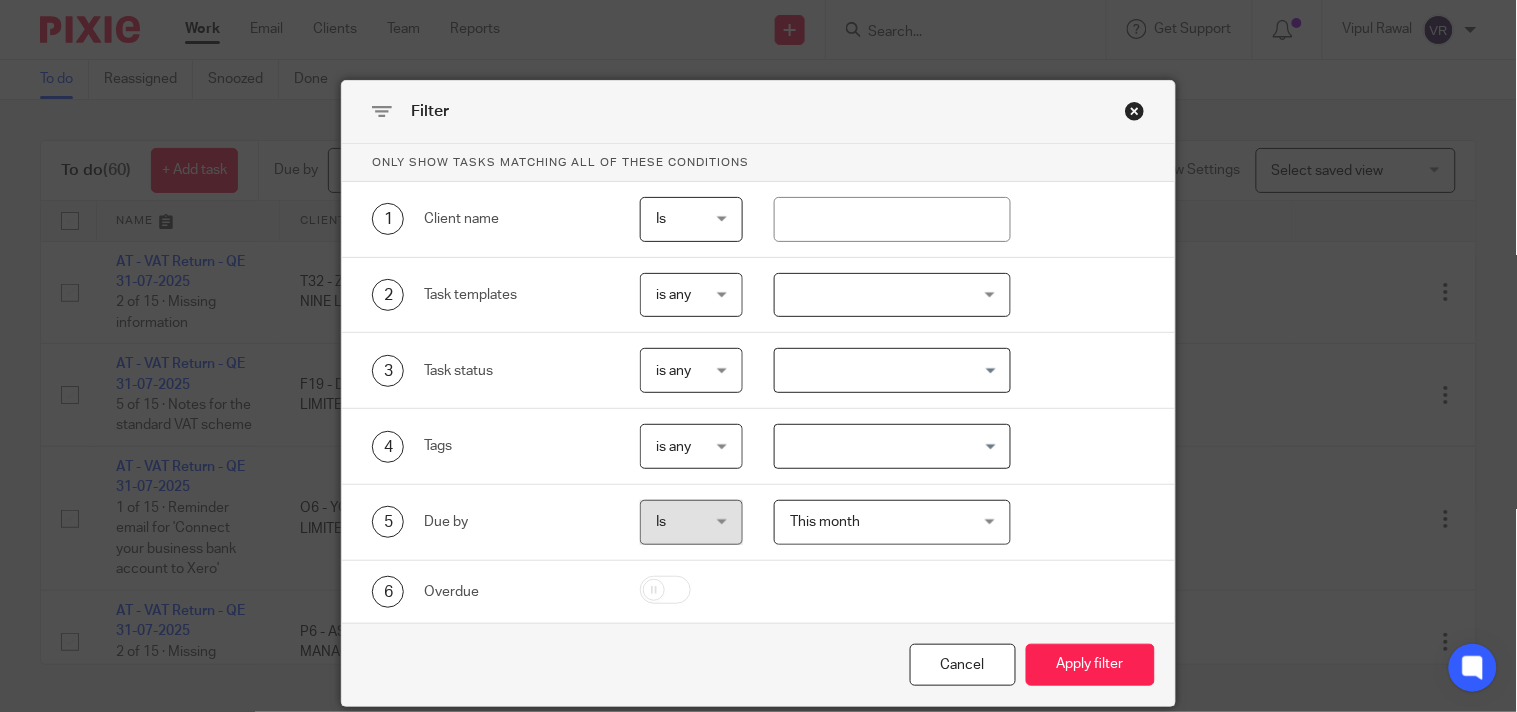 click at bounding box center [888, 370] 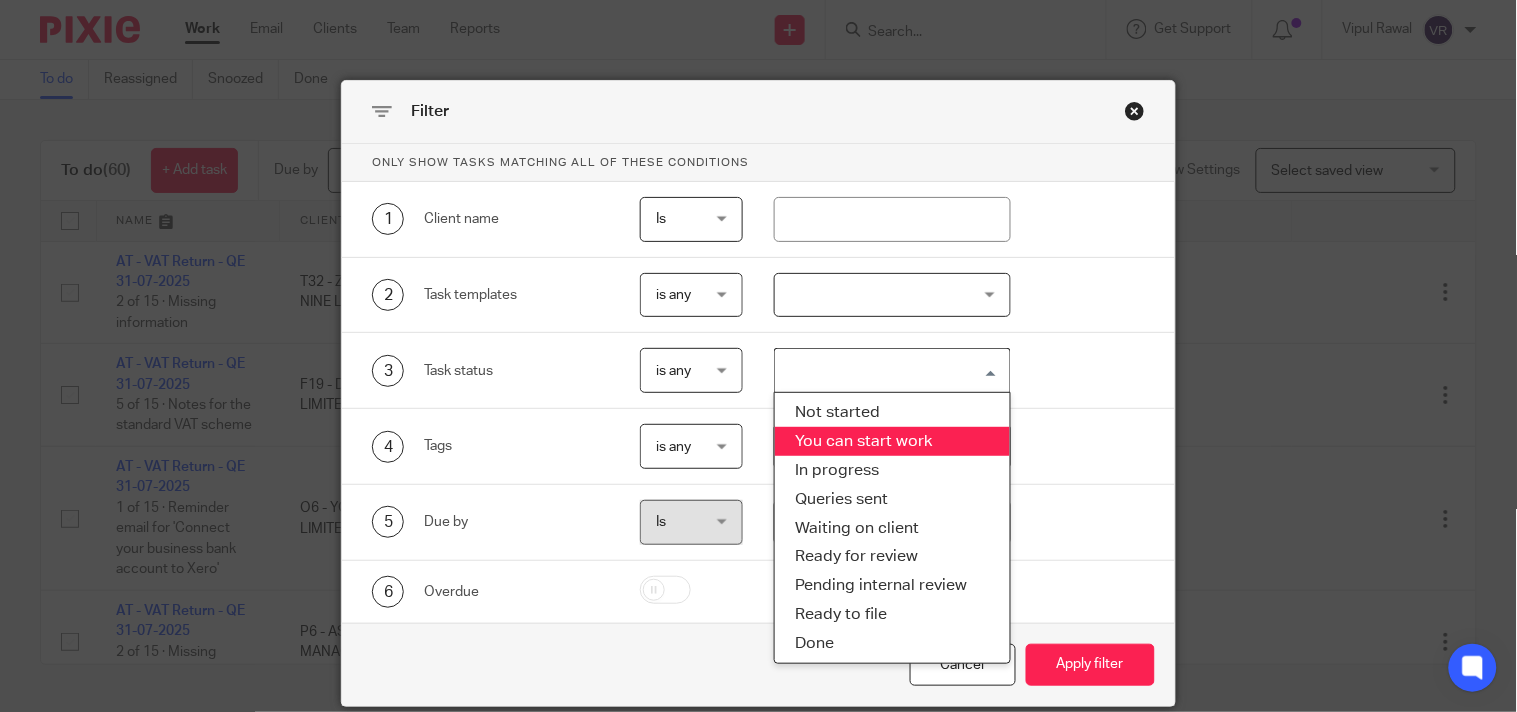 click on "You can start work" at bounding box center [892, 441] 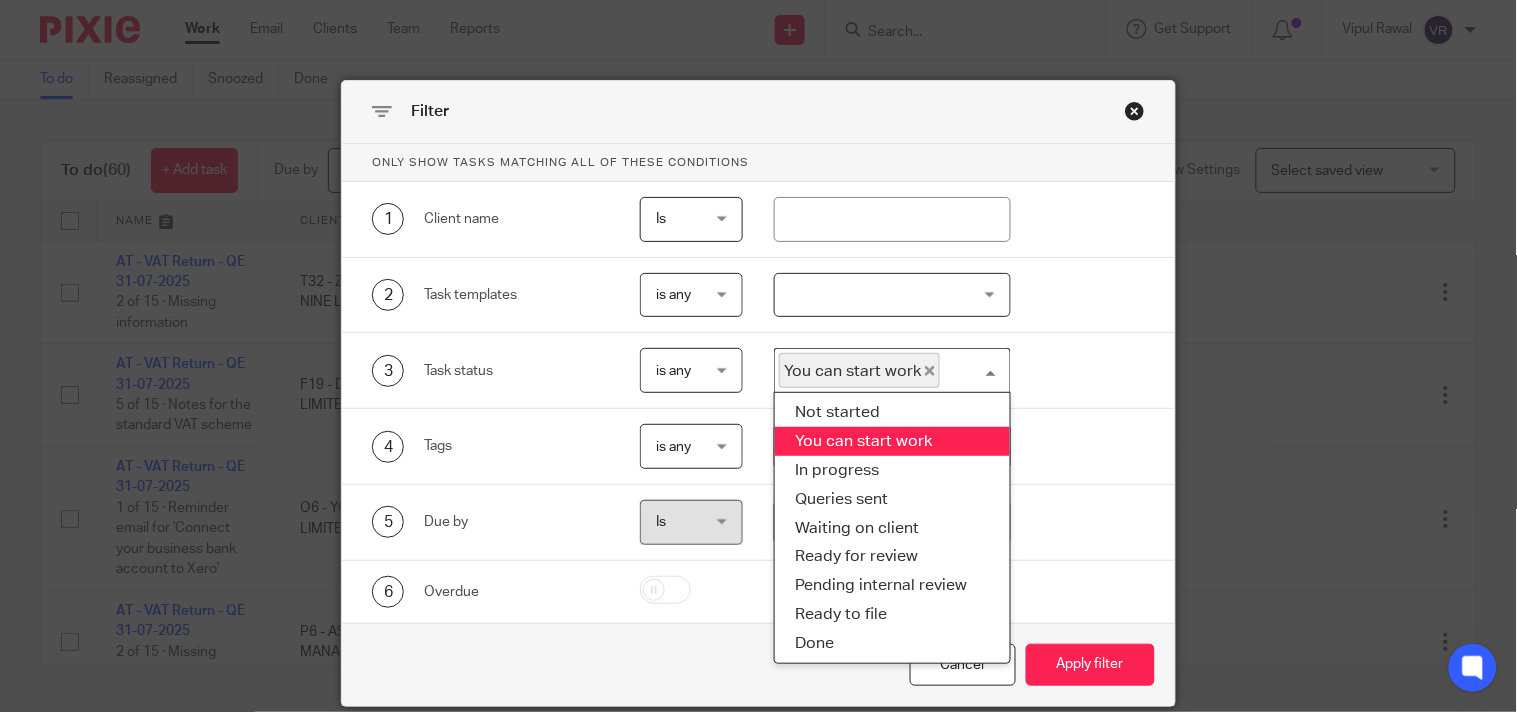 click at bounding box center (970, 370) 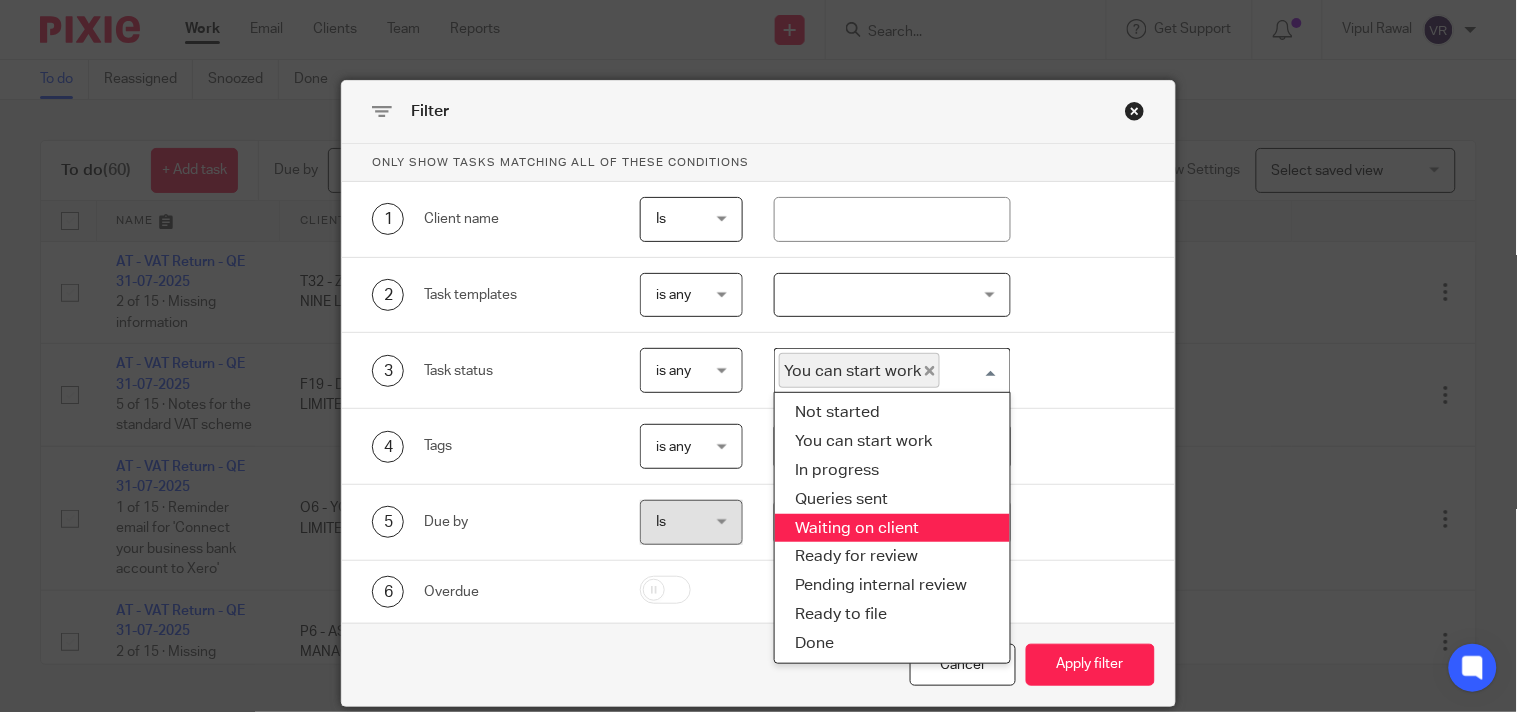 click on "Waiting on client" at bounding box center (892, 528) 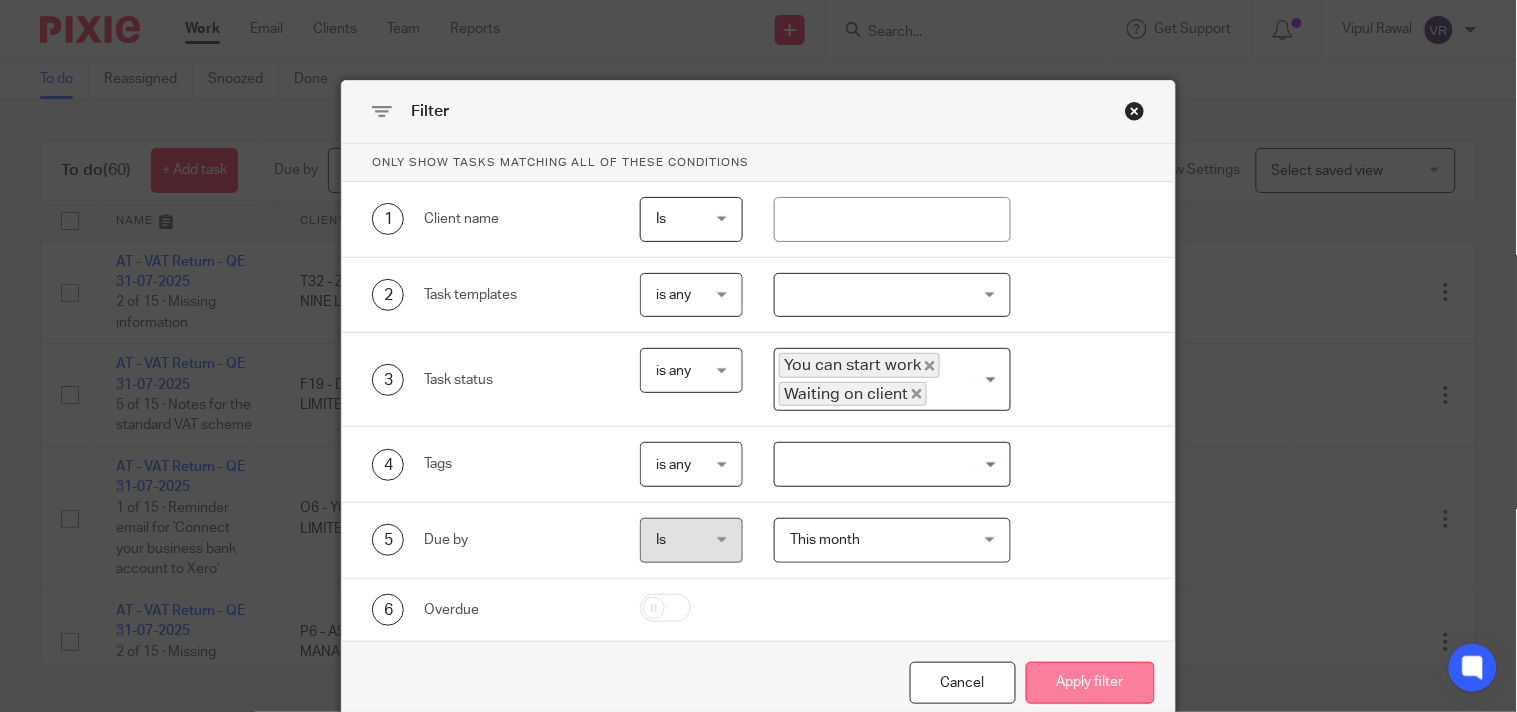 click on "Apply filter" at bounding box center [1090, 683] 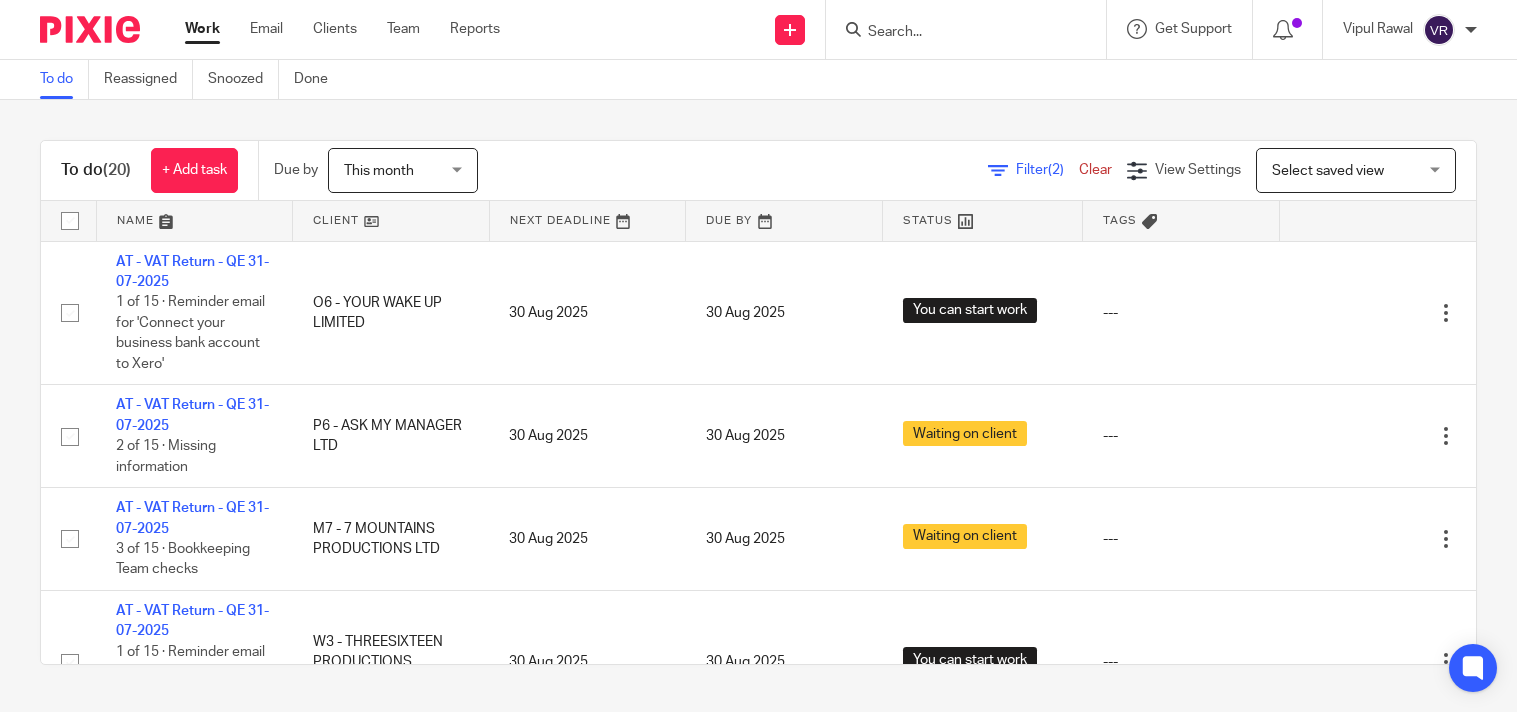 scroll, scrollTop: 0, scrollLeft: 0, axis: both 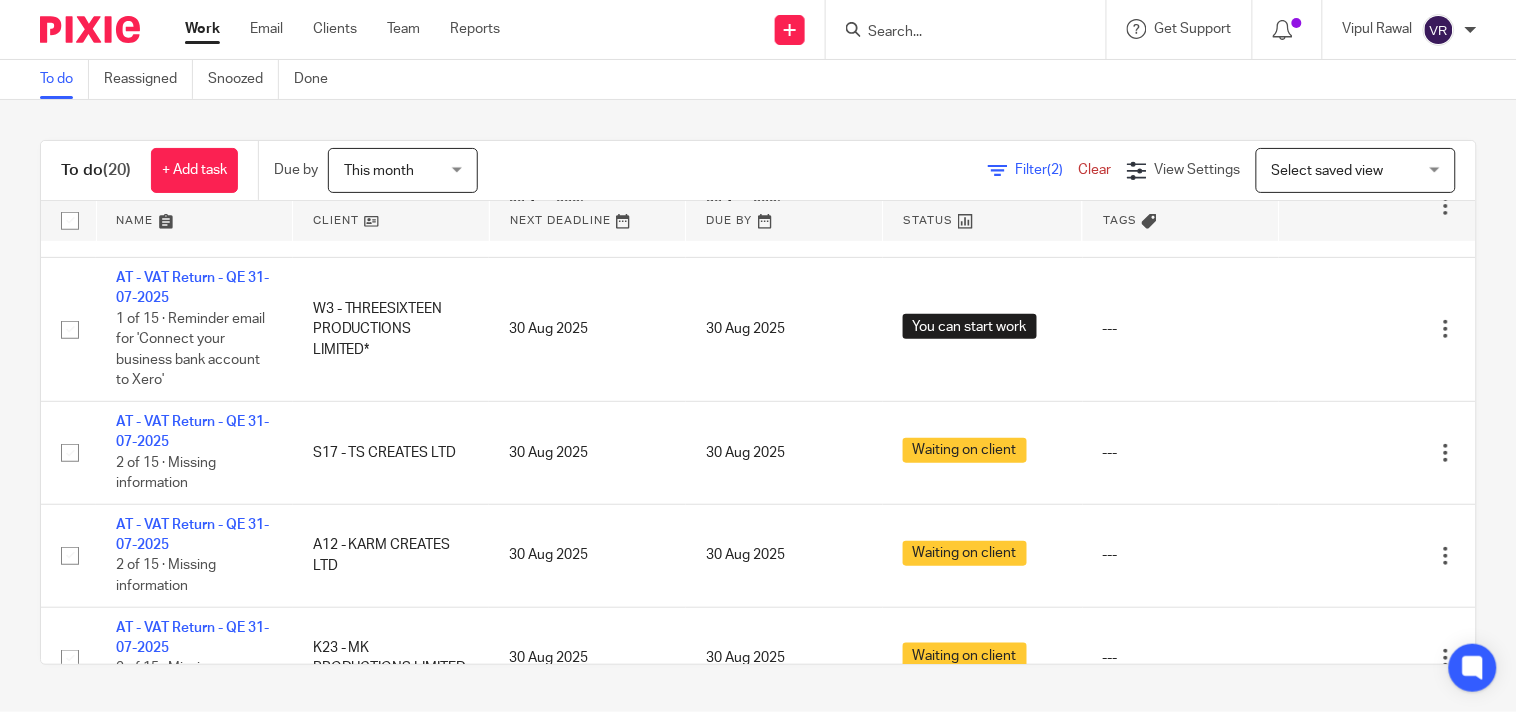 click on "(2)" at bounding box center [1056, 170] 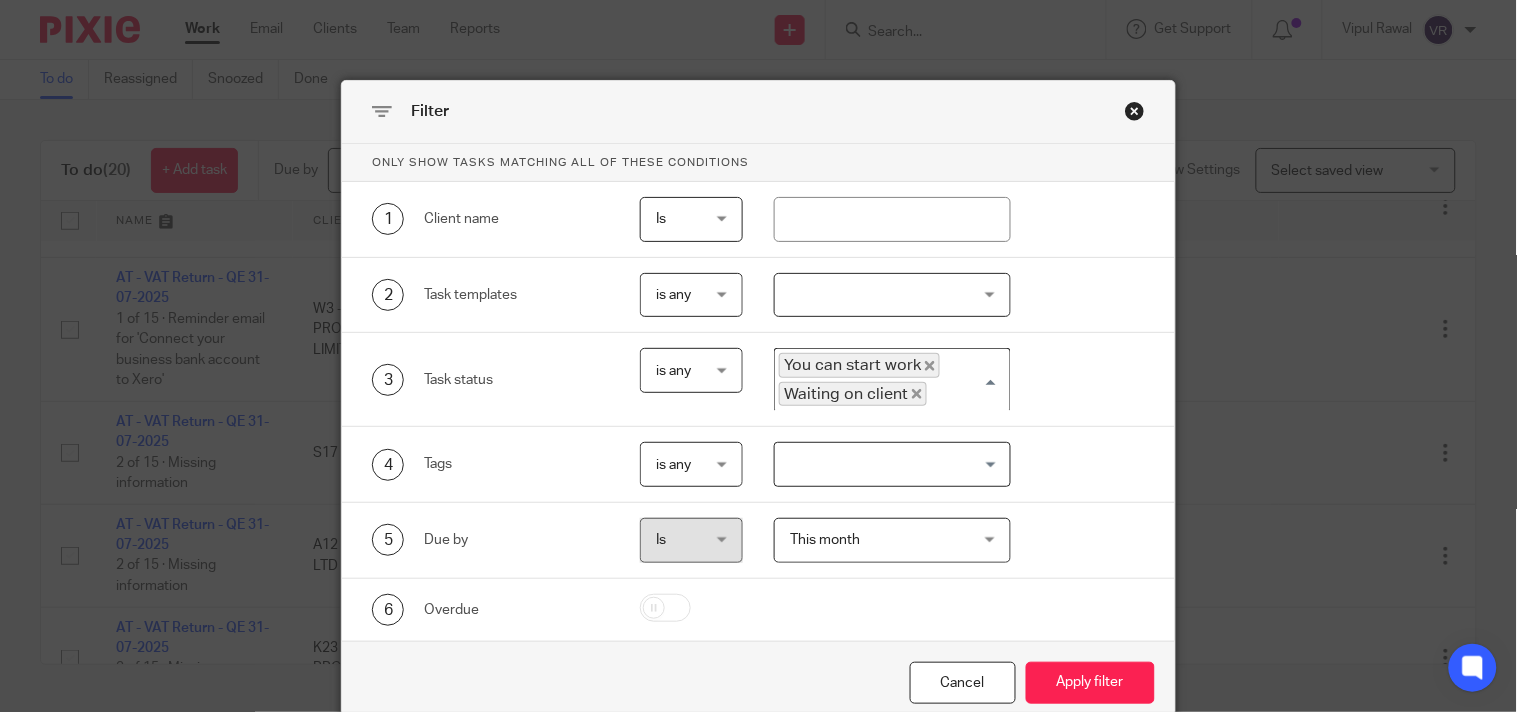 click on "You can start work" at bounding box center (859, 365) 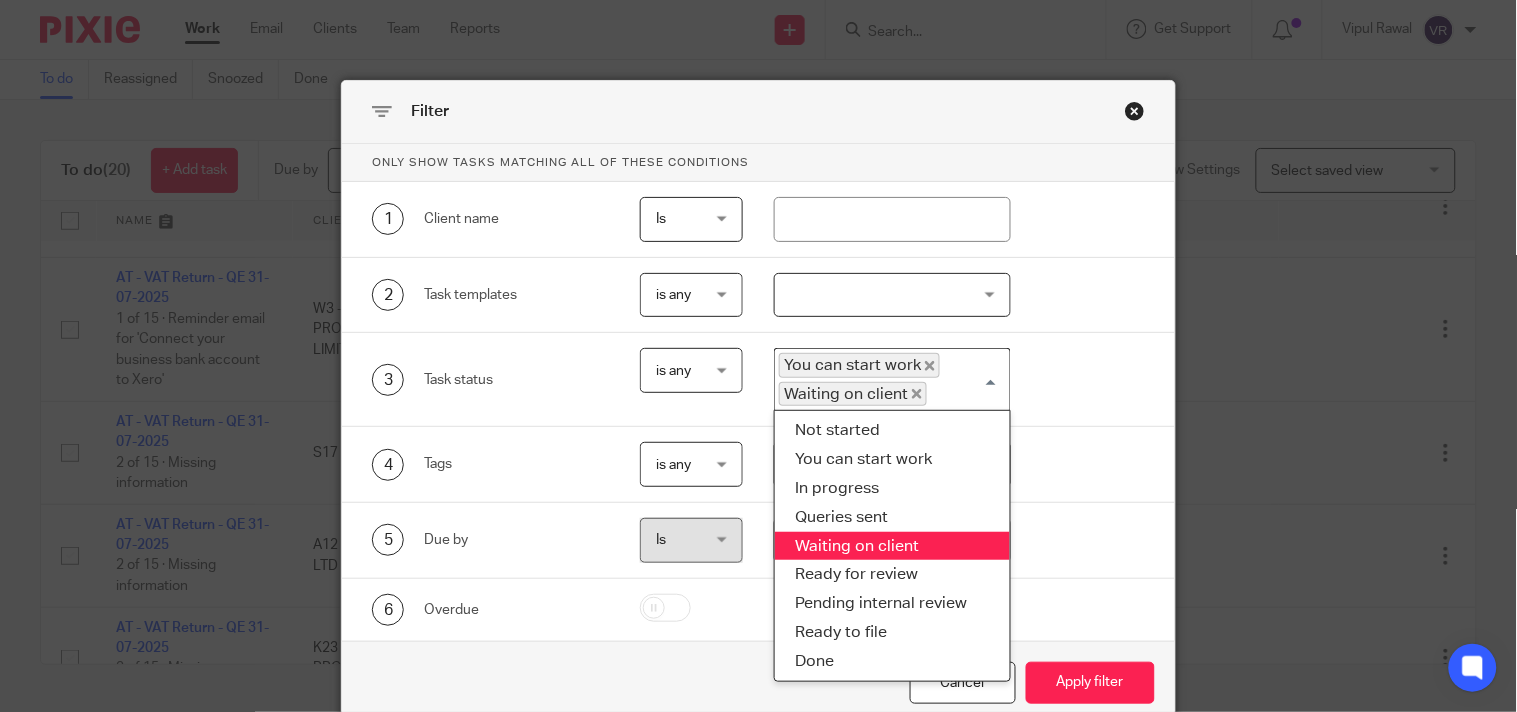click on "Waiting on client" at bounding box center (853, 394) 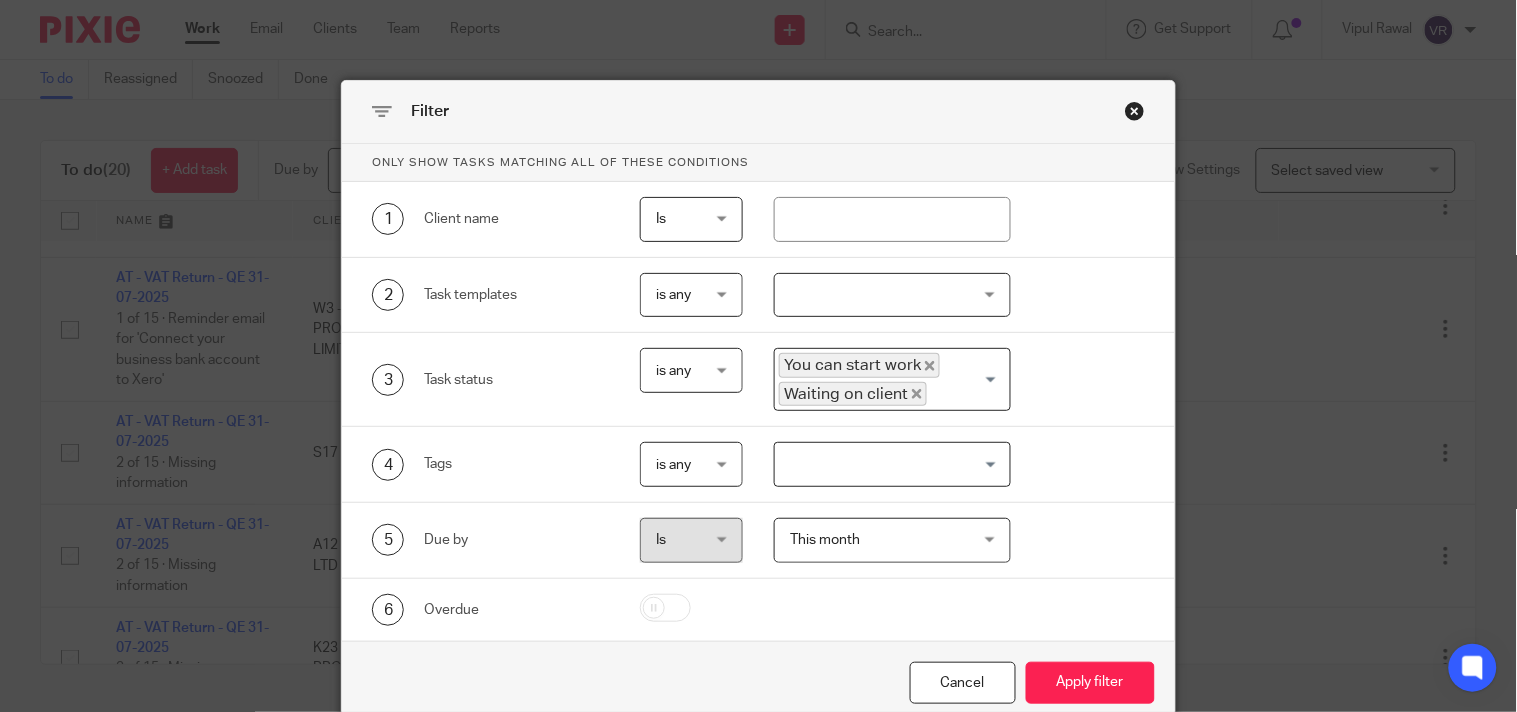 click 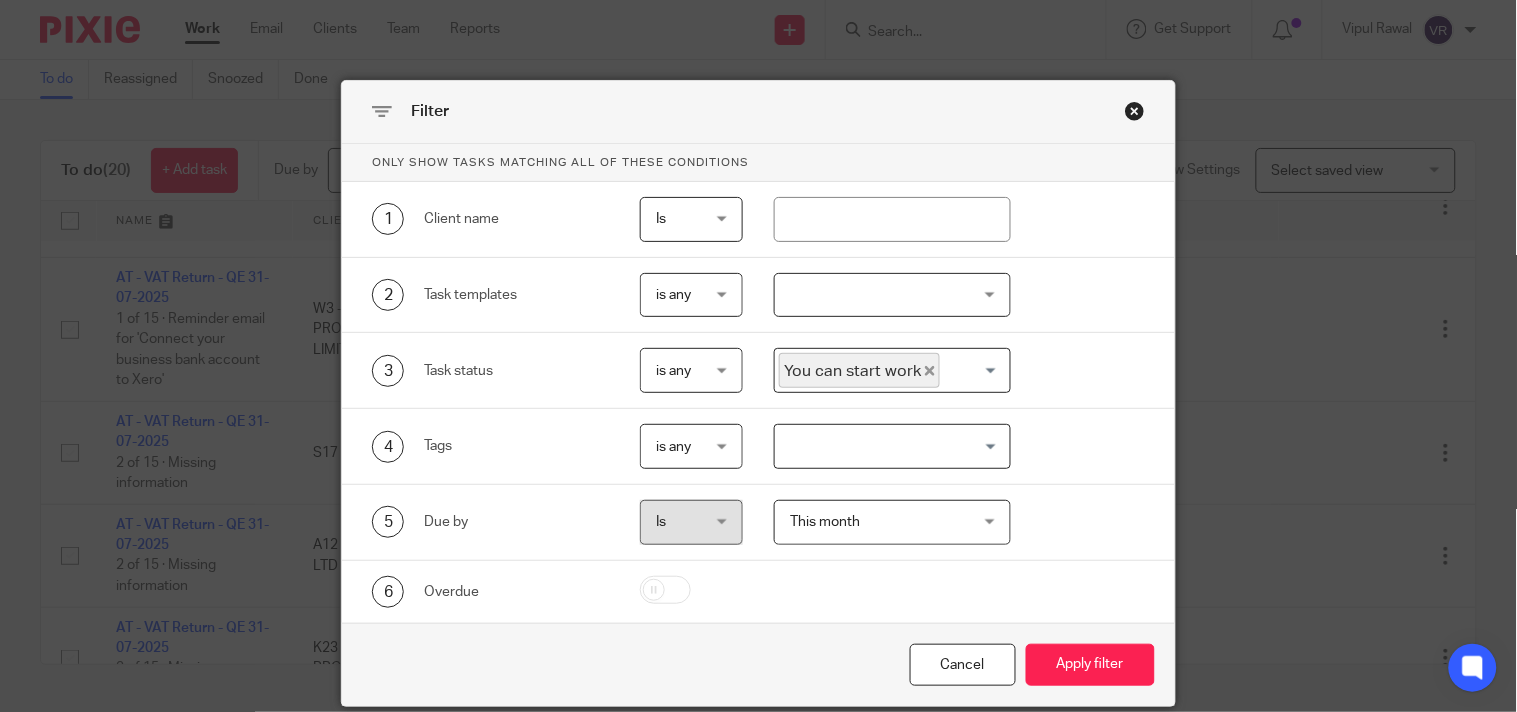 click 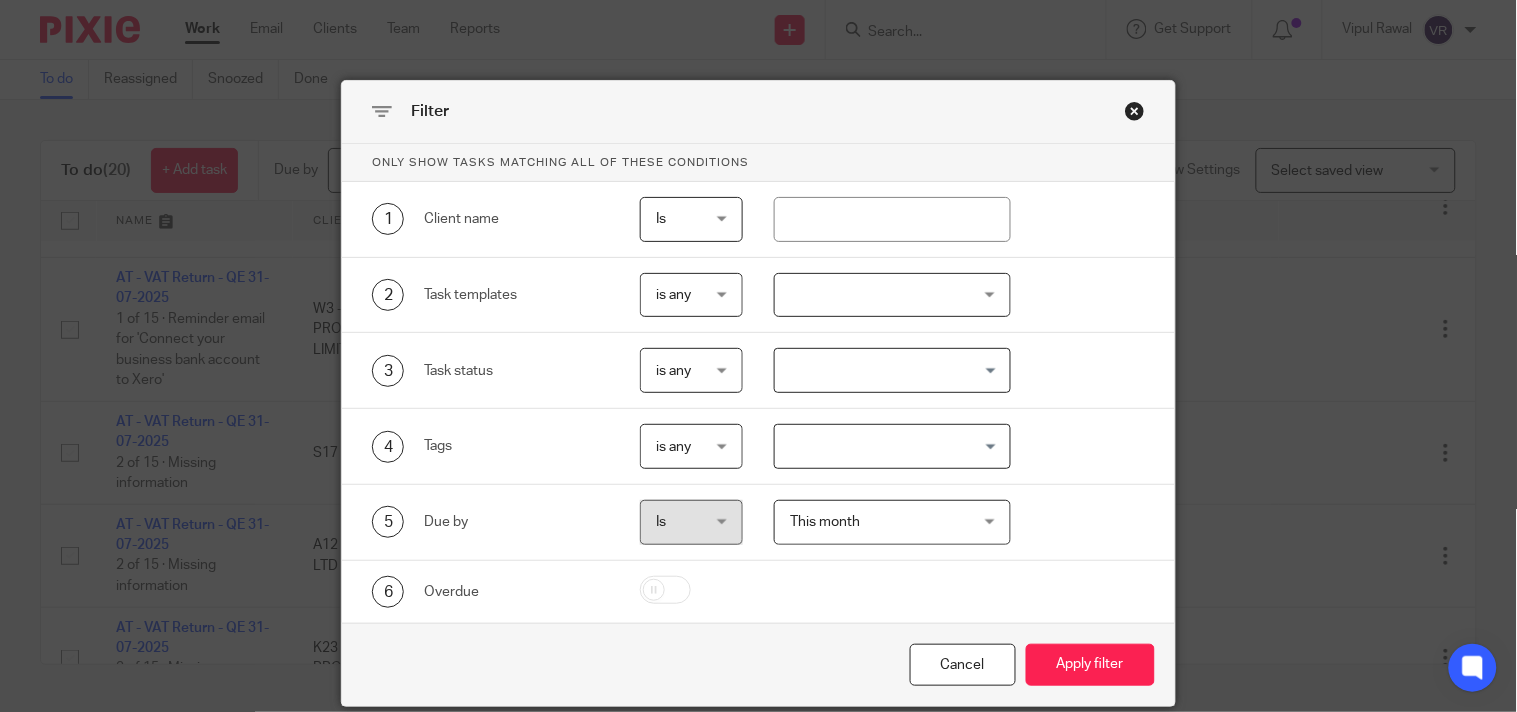 click on "This month
This month" at bounding box center (892, 522) 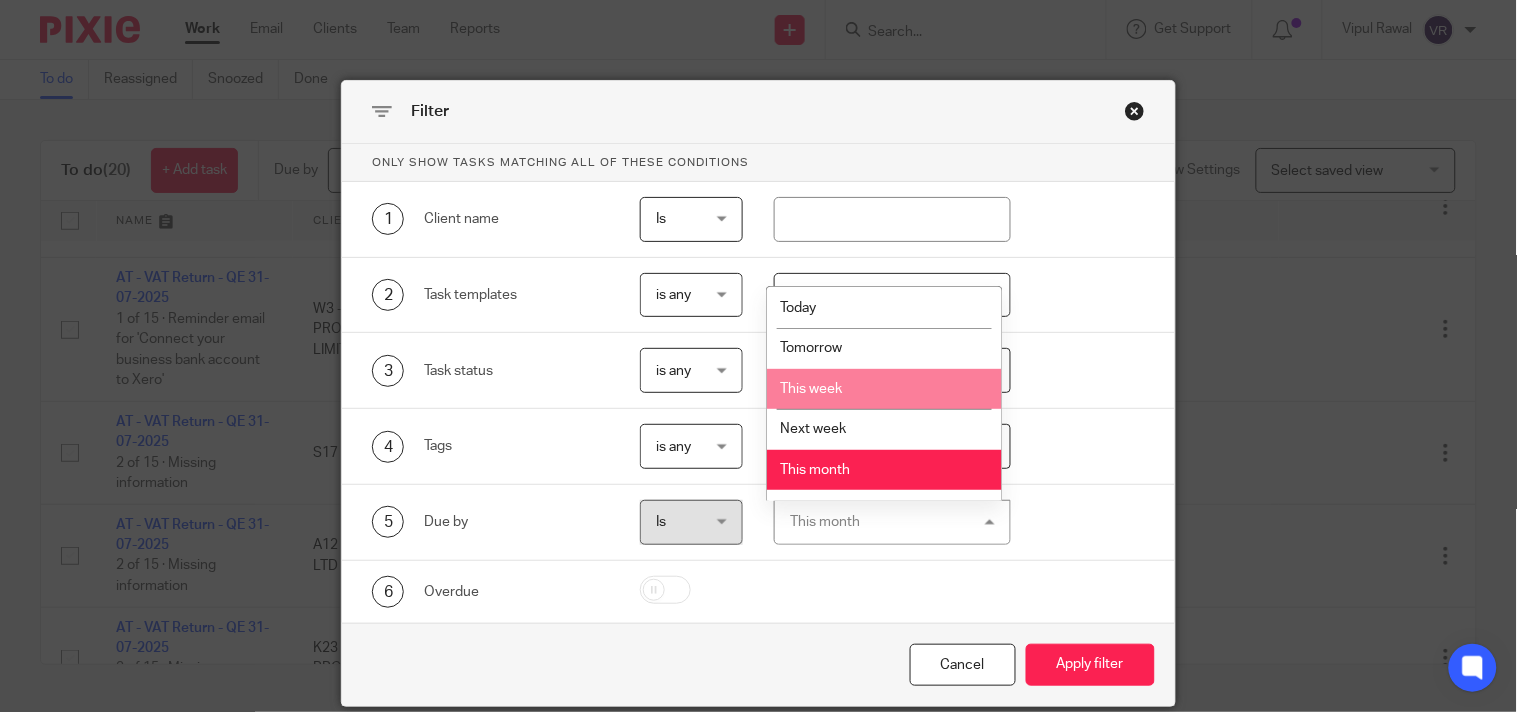 scroll, scrollTop: 73, scrollLeft: 0, axis: vertical 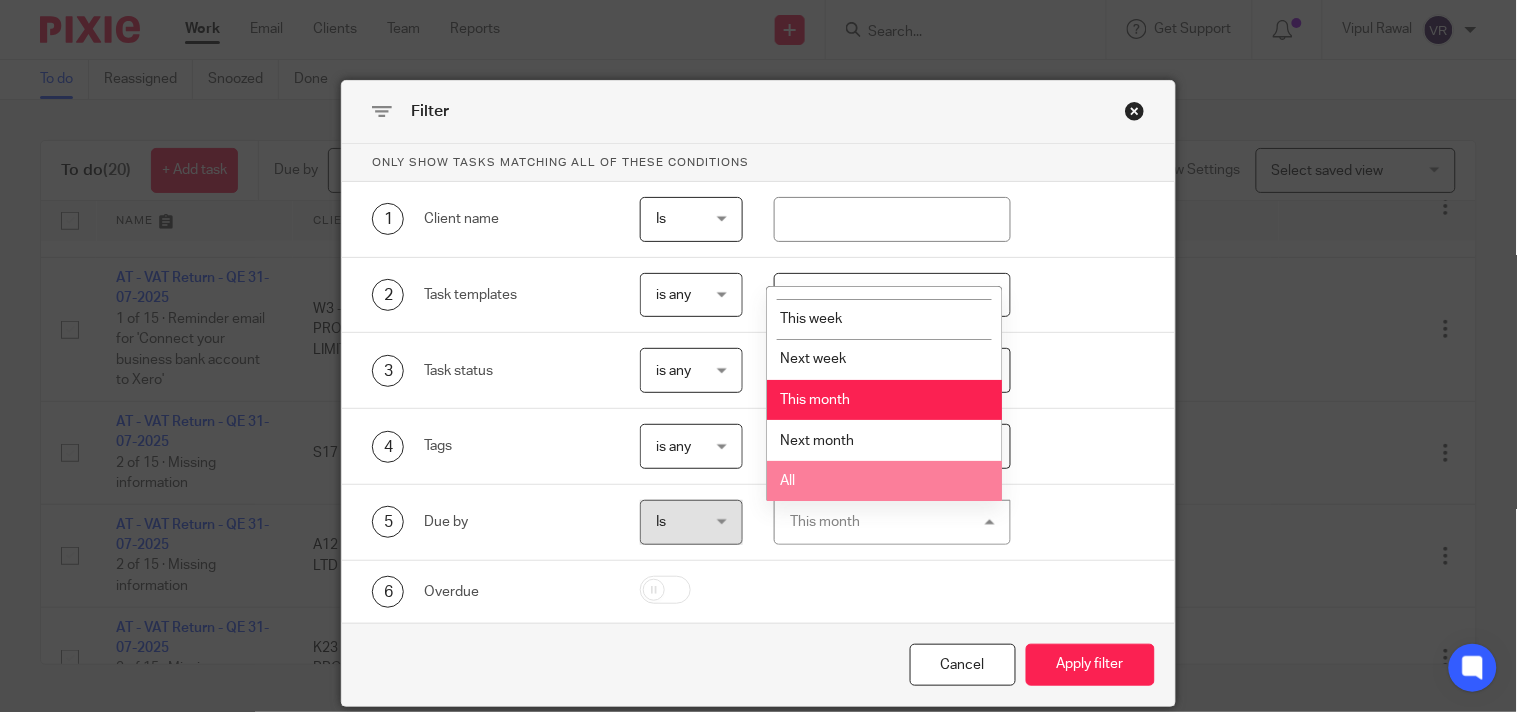 click on "All" at bounding box center (884, 481) 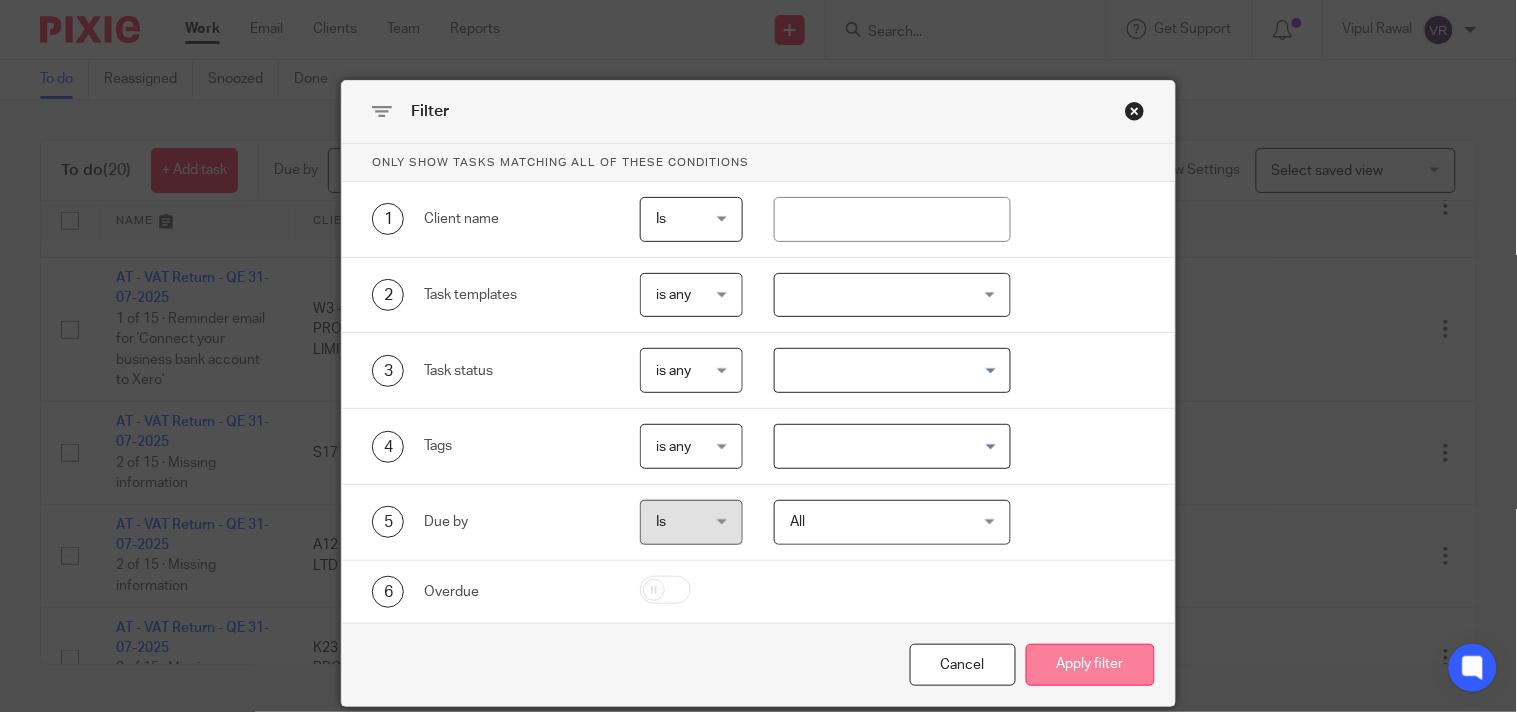 click on "Apply filter" at bounding box center (1090, 665) 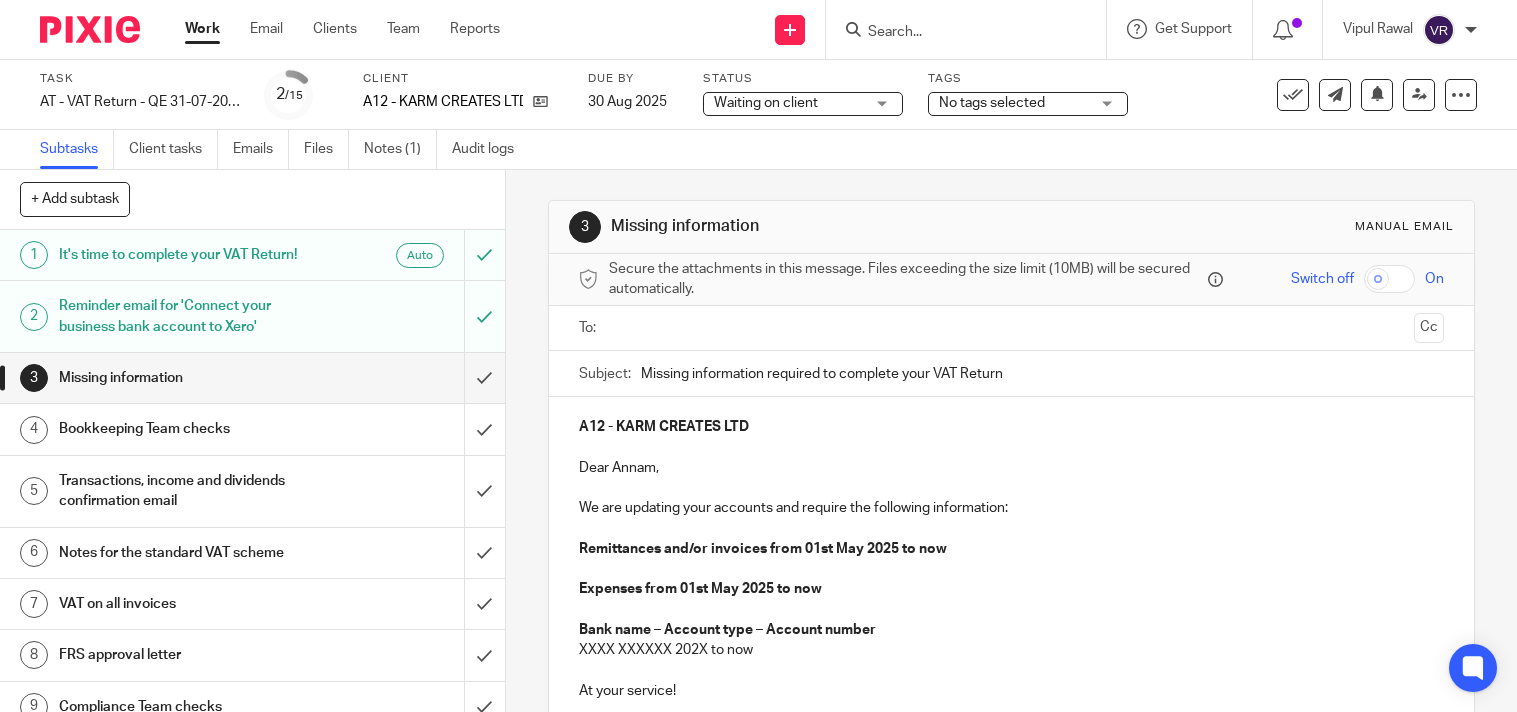 scroll, scrollTop: 0, scrollLeft: 0, axis: both 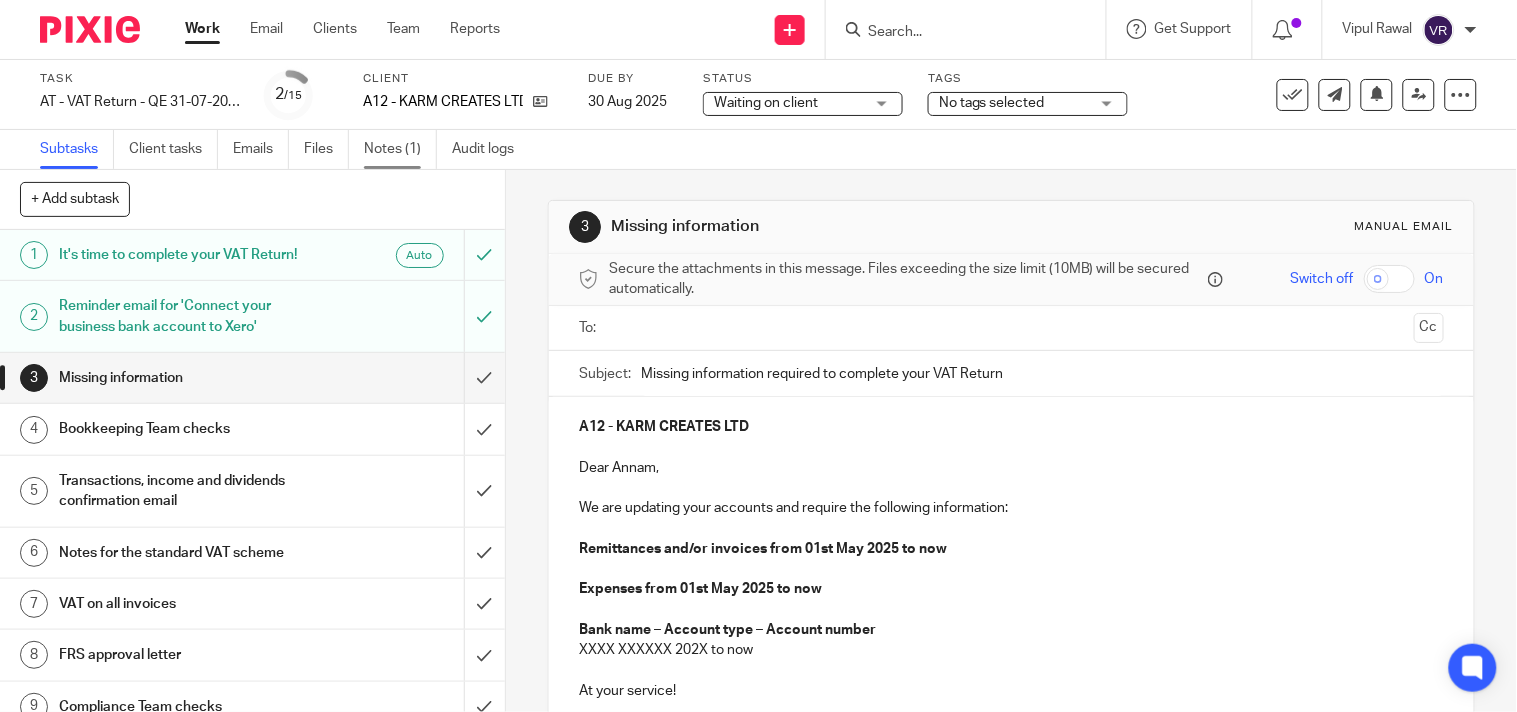 click on "Notes (1)" at bounding box center [400, 149] 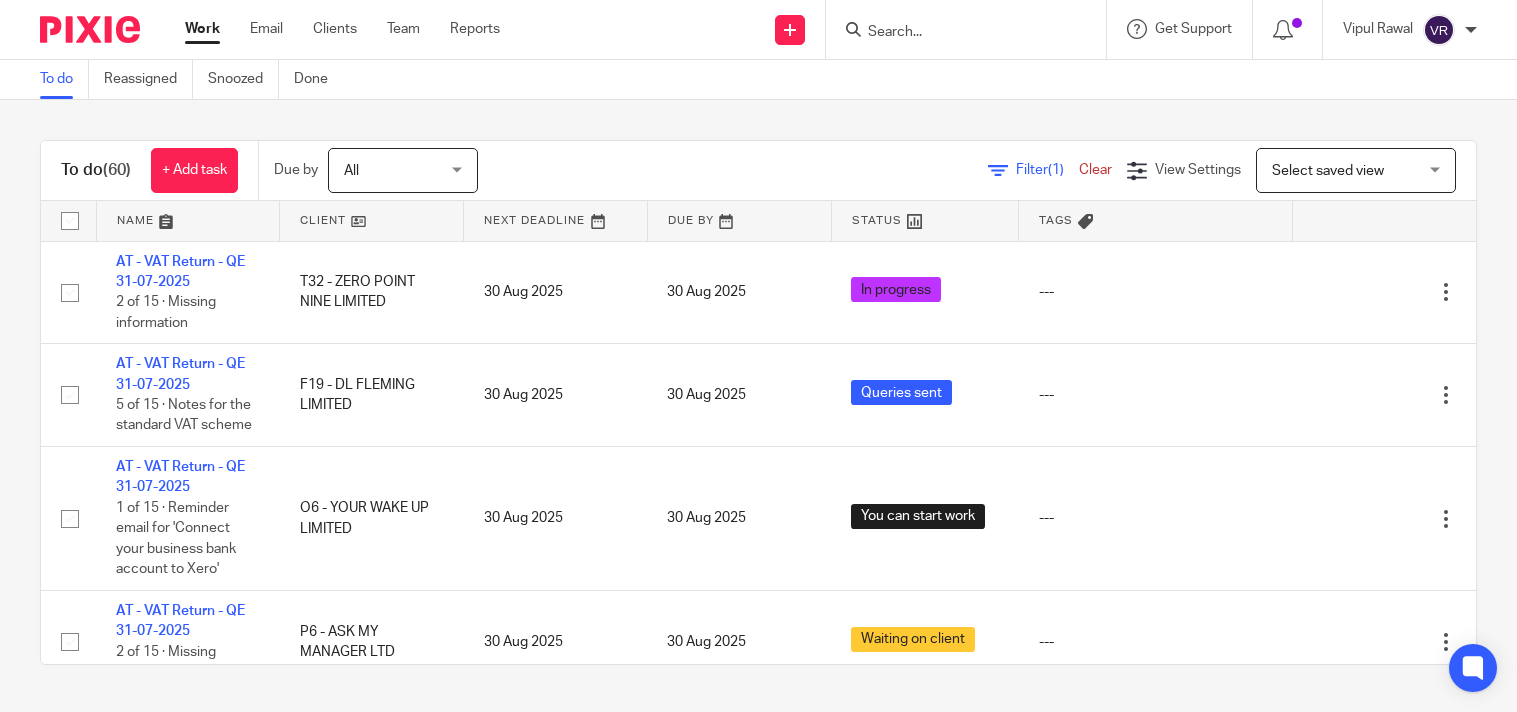 scroll, scrollTop: 0, scrollLeft: 0, axis: both 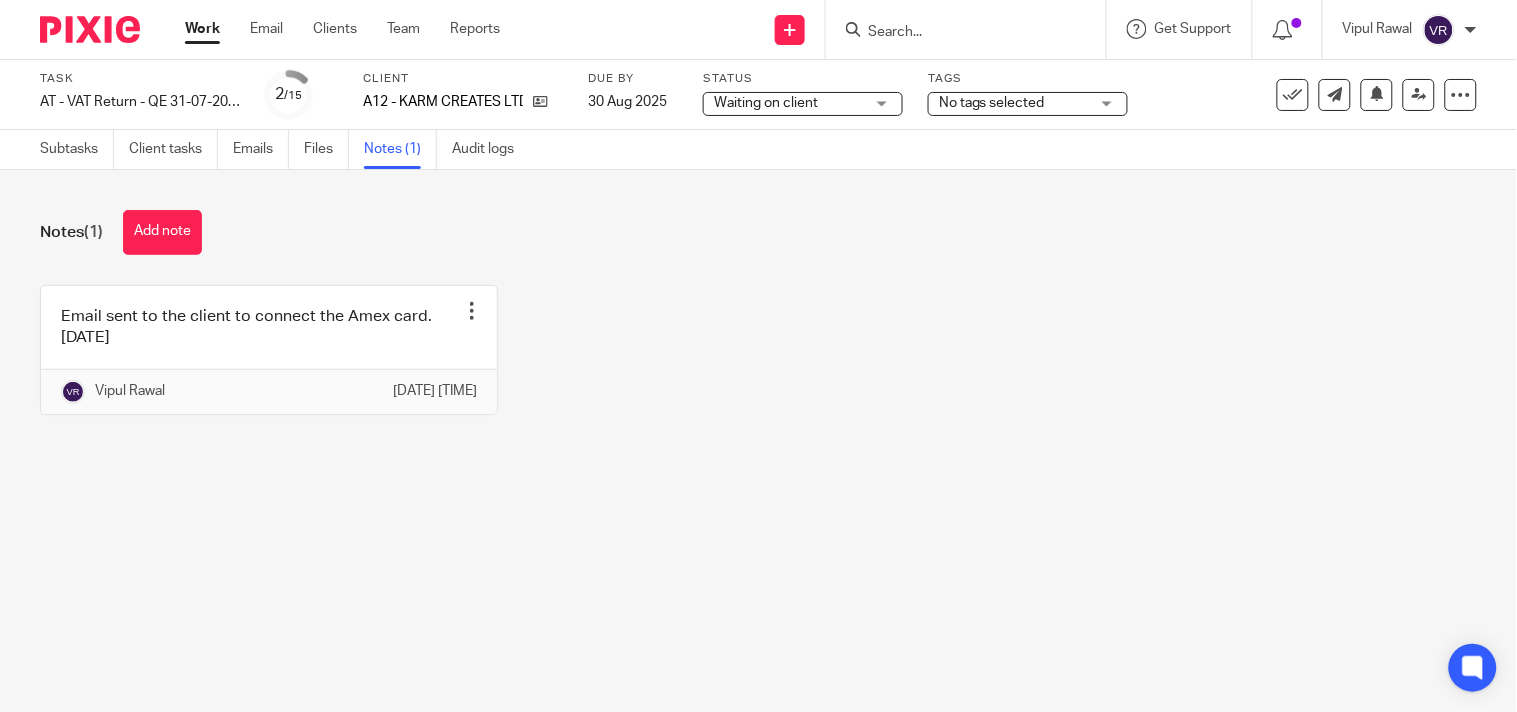 click on "Waiting on client
Waiting on client" at bounding box center (803, 104) 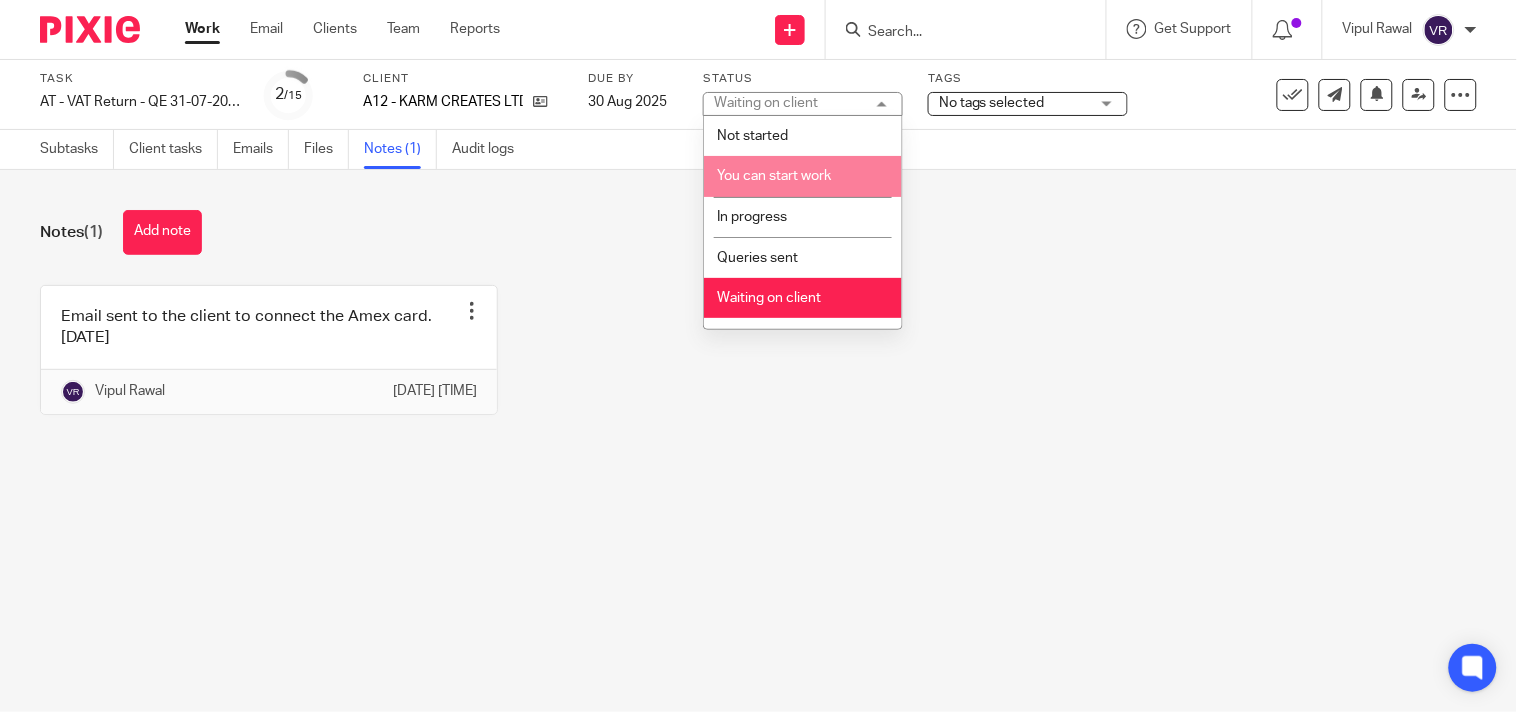 click on "You can start work" at bounding box center (774, 176) 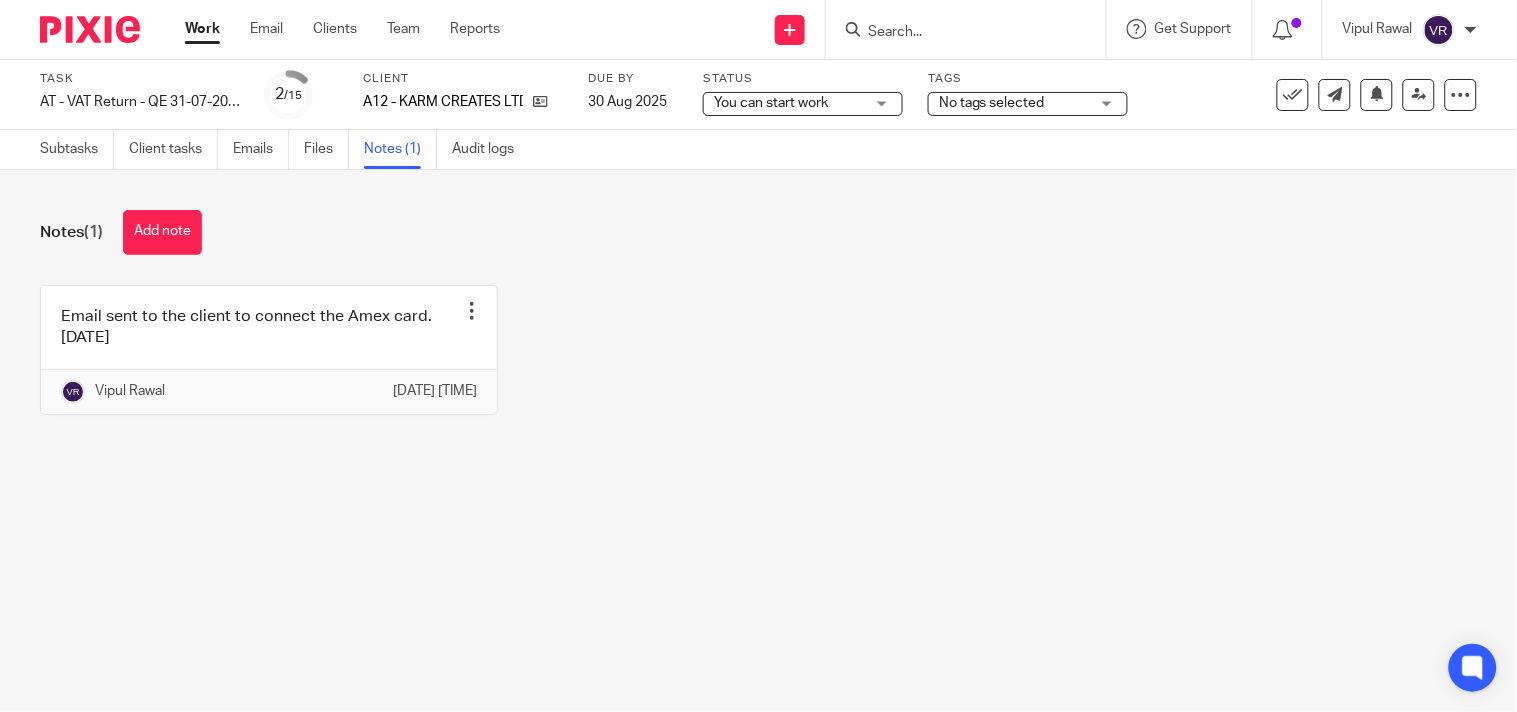click on "Notes
(1)
Add note" at bounding box center [758, 232] 